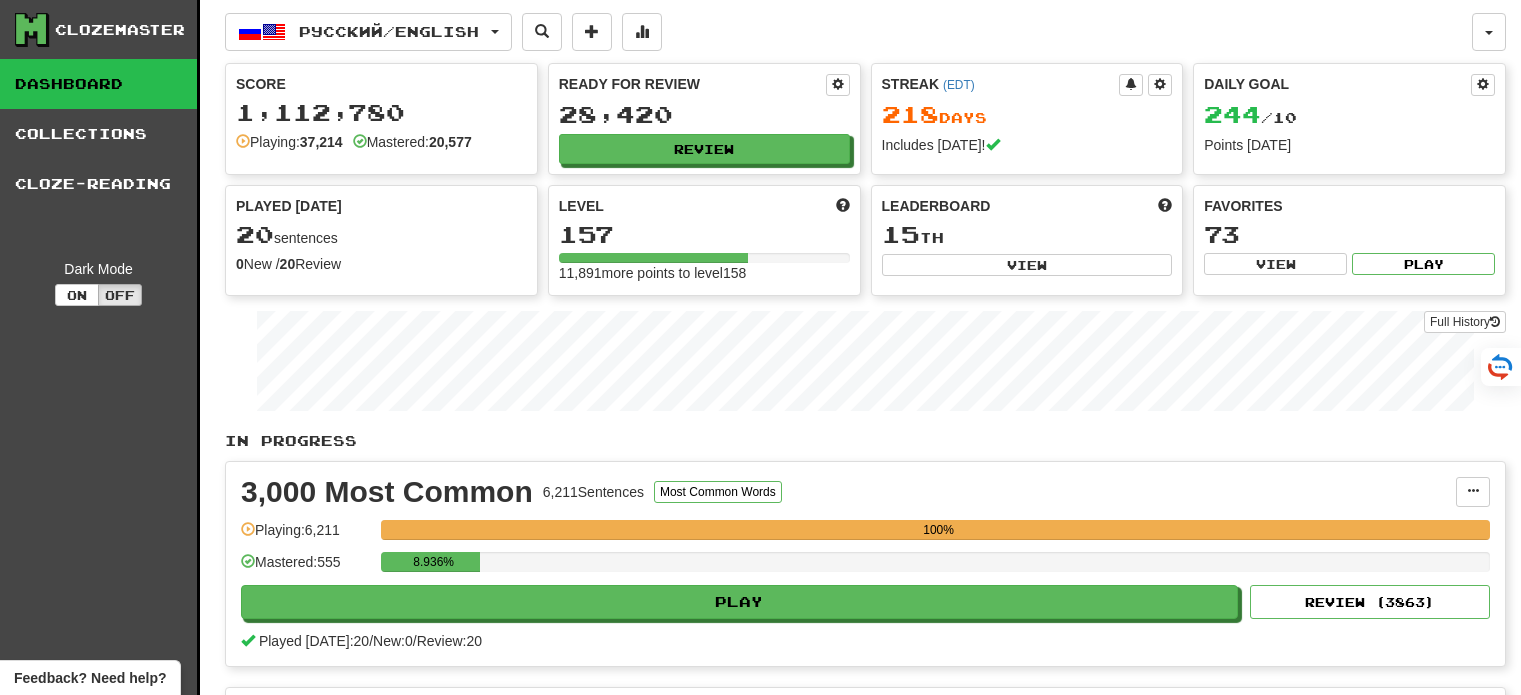 scroll, scrollTop: 0, scrollLeft: 0, axis: both 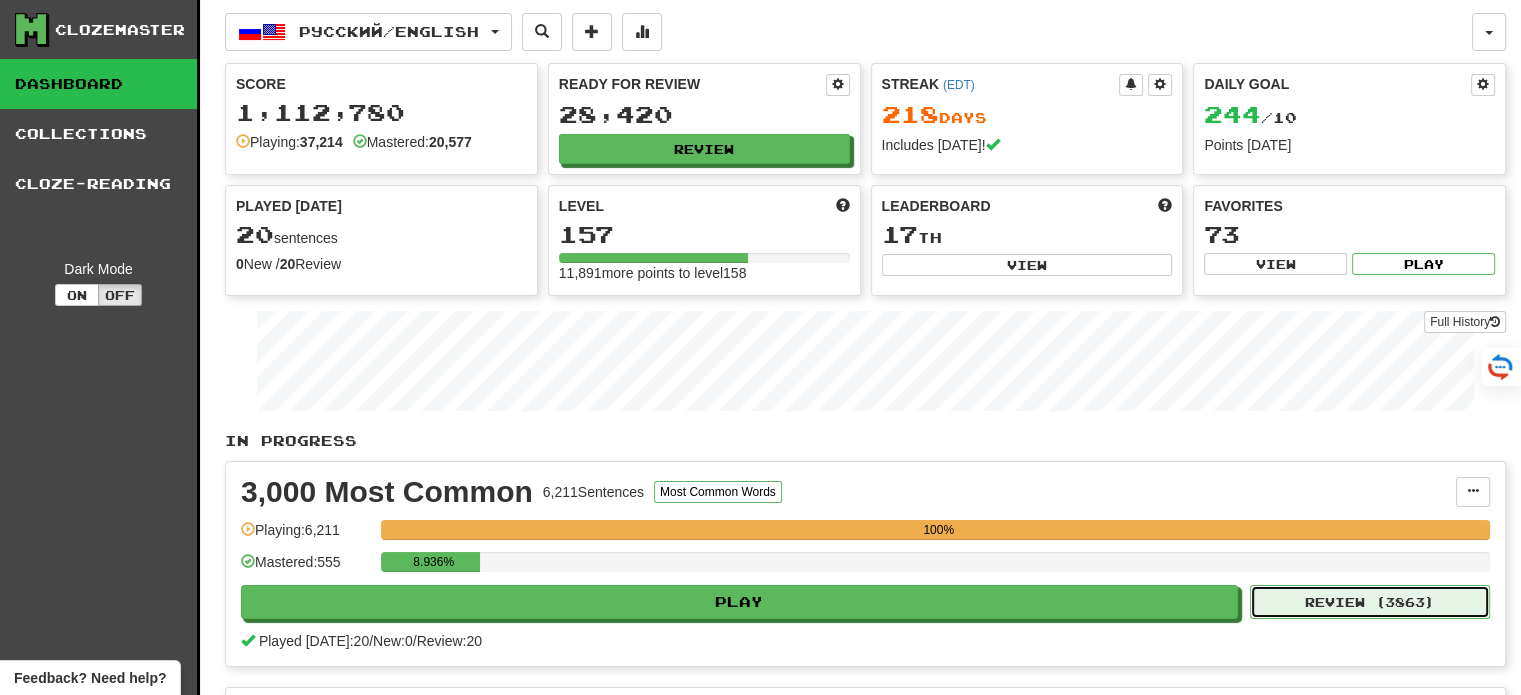 click on "Review ( 3863 )" at bounding box center (1370, 602) 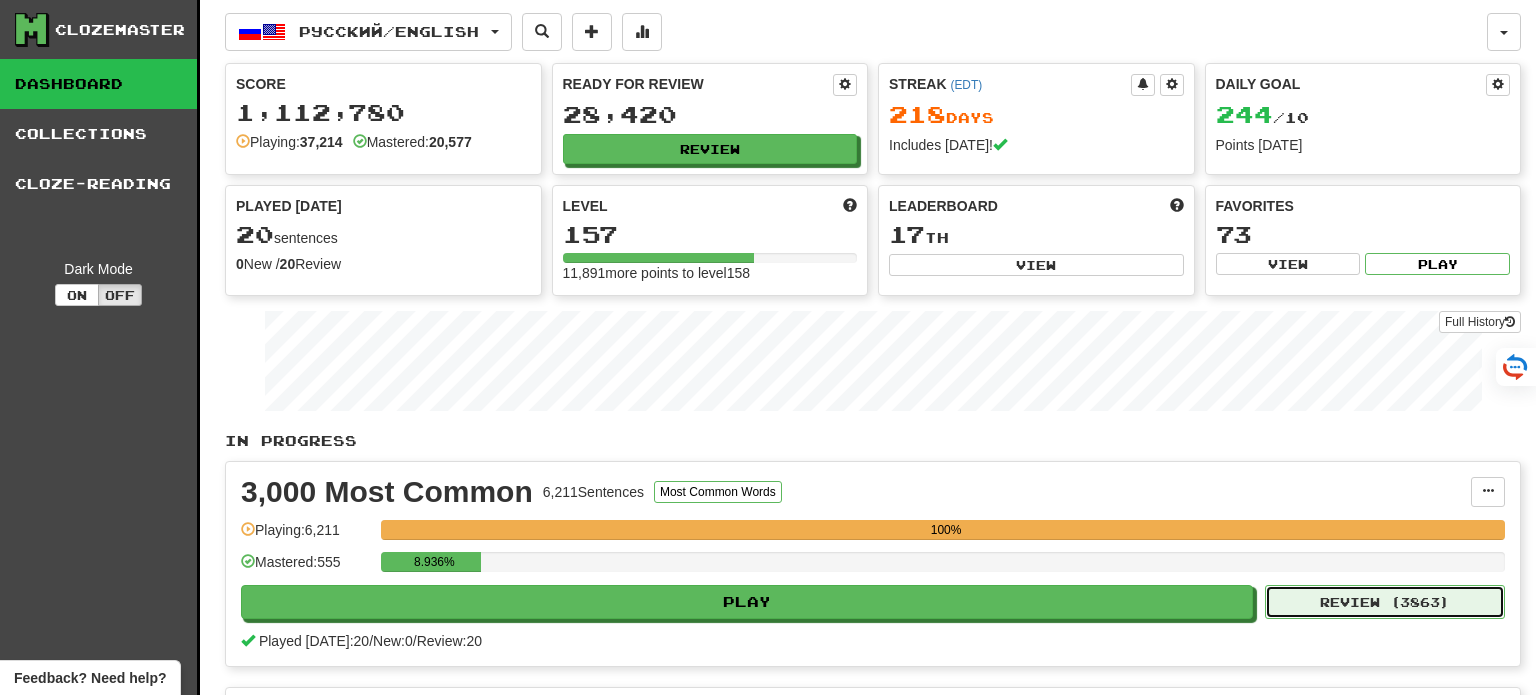 select on "**" 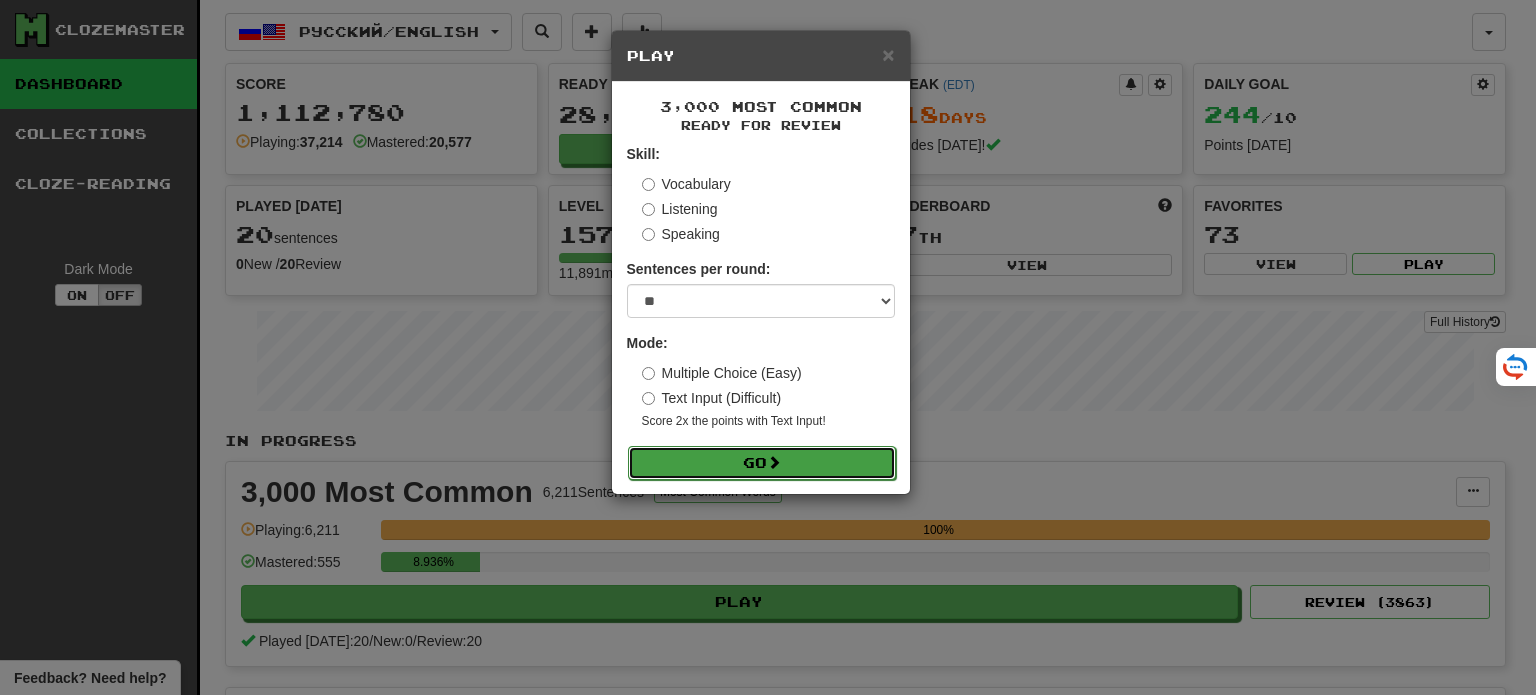 click on "Go" at bounding box center [762, 463] 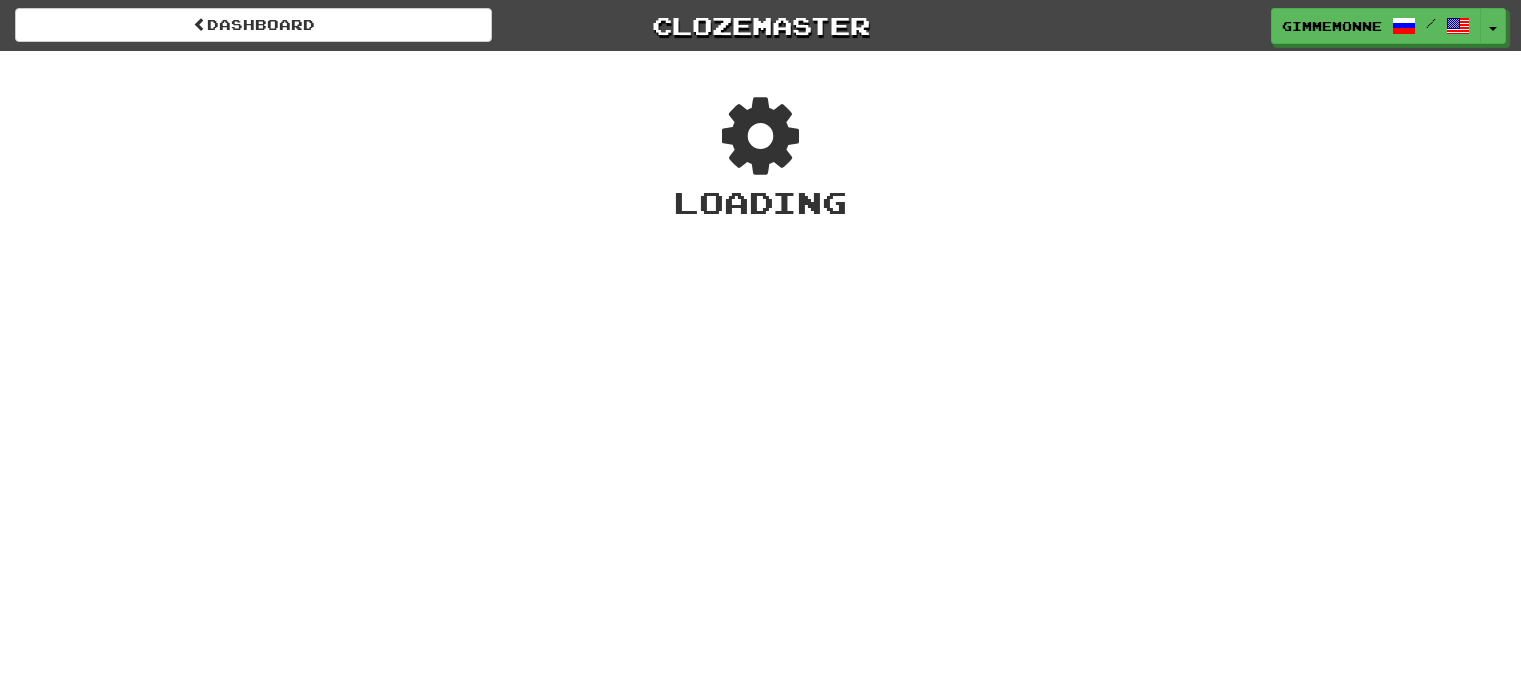 scroll, scrollTop: 0, scrollLeft: 0, axis: both 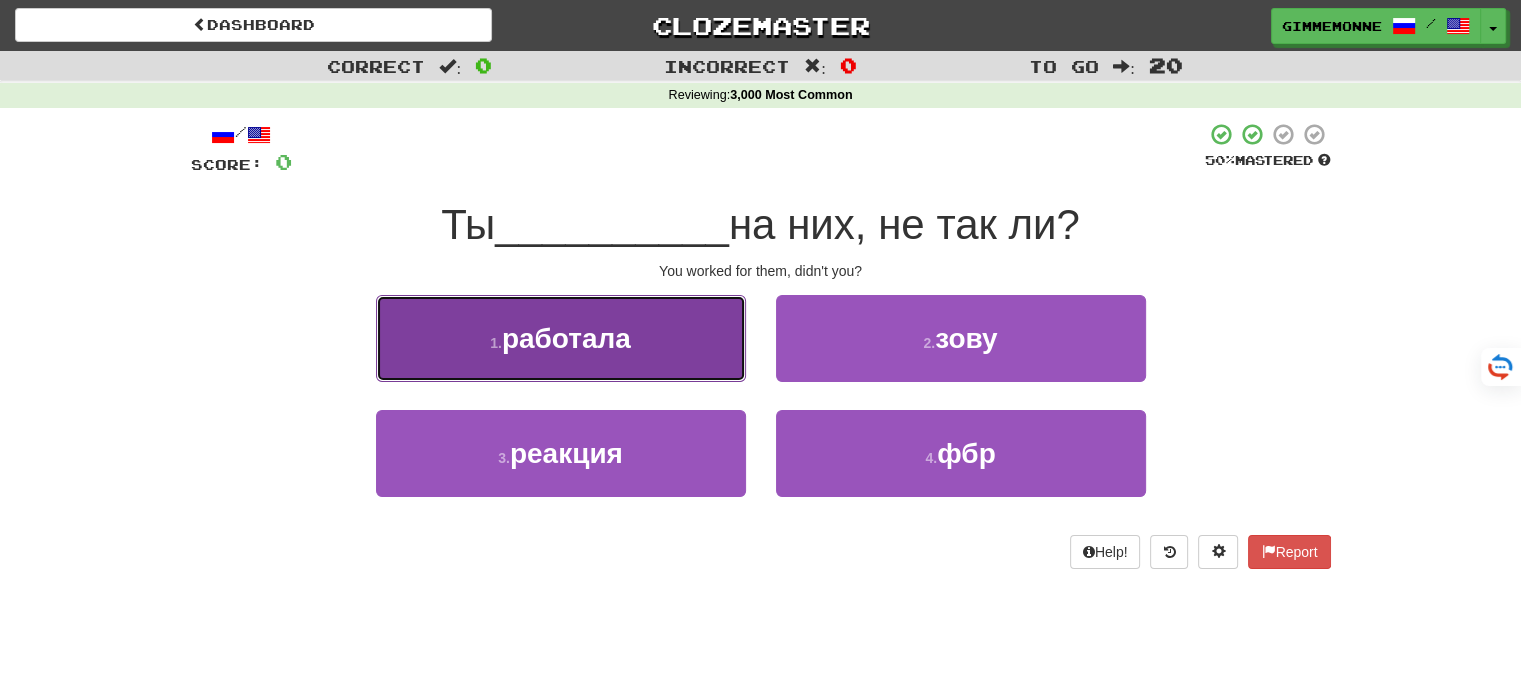 click on "1 .  работала" at bounding box center (561, 338) 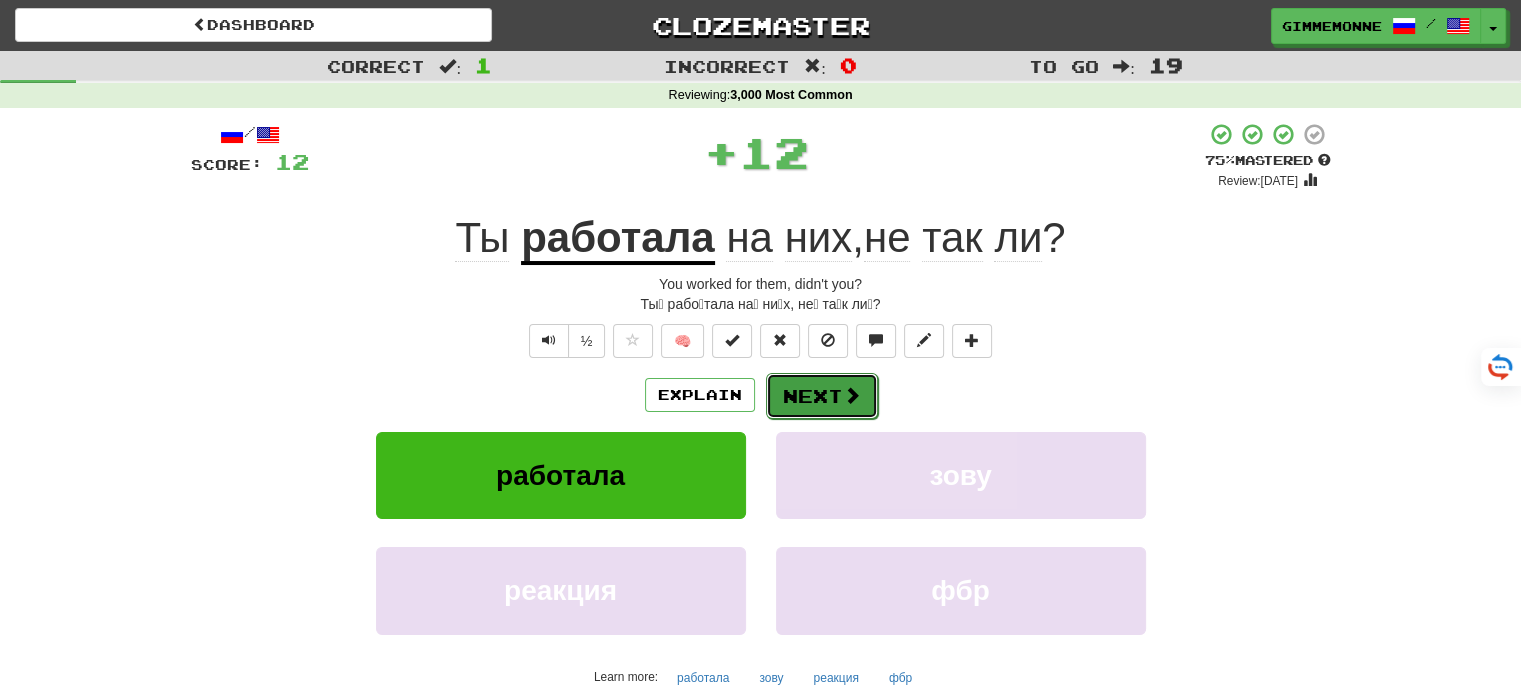 click on "Next" at bounding box center (822, 396) 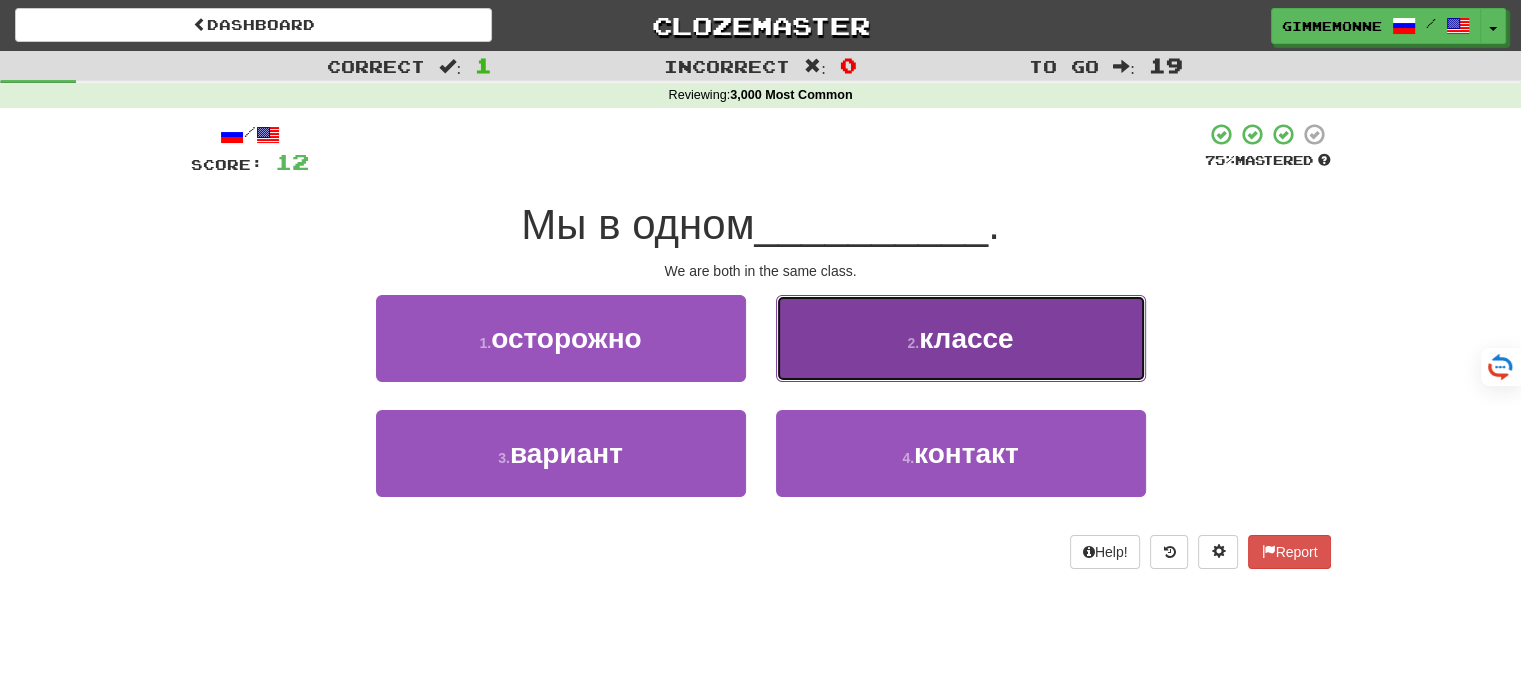 click on "2 .  классе" at bounding box center [961, 338] 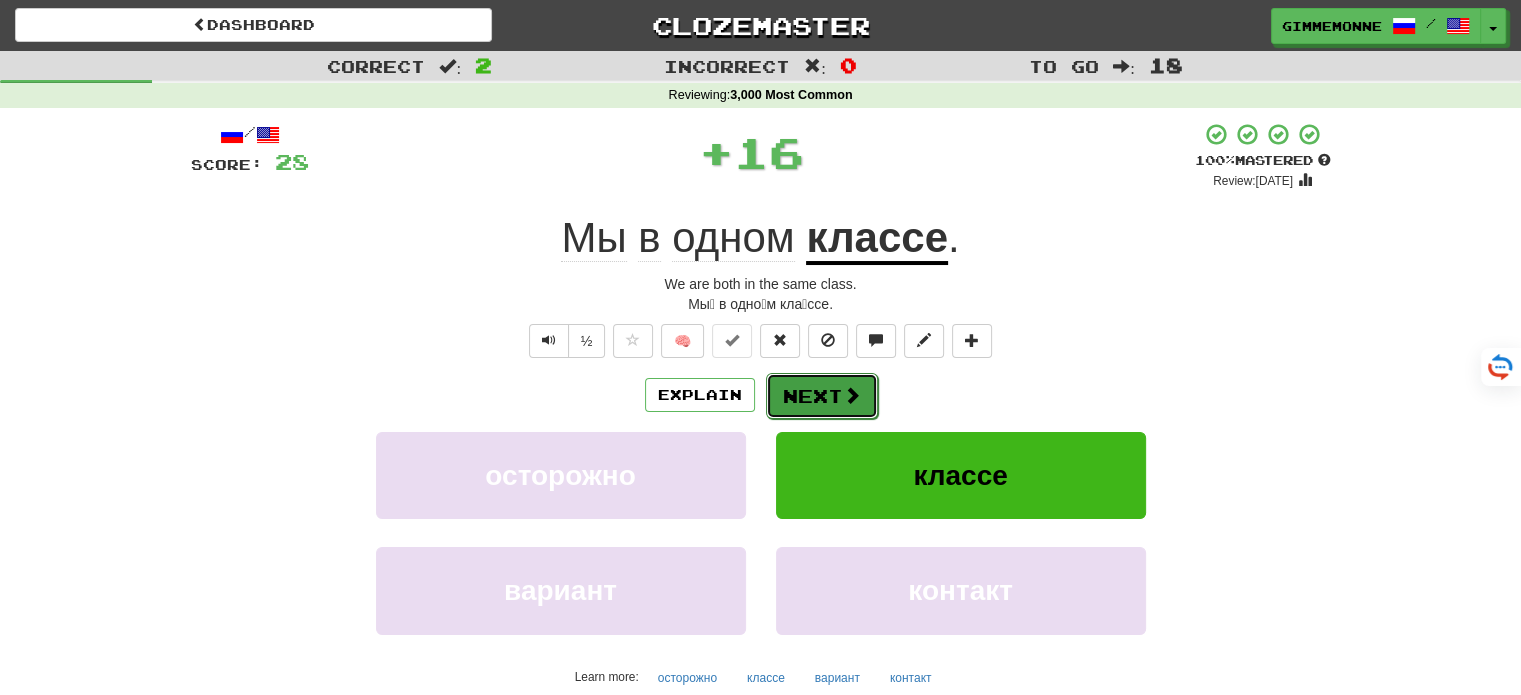 click on "Next" at bounding box center [822, 396] 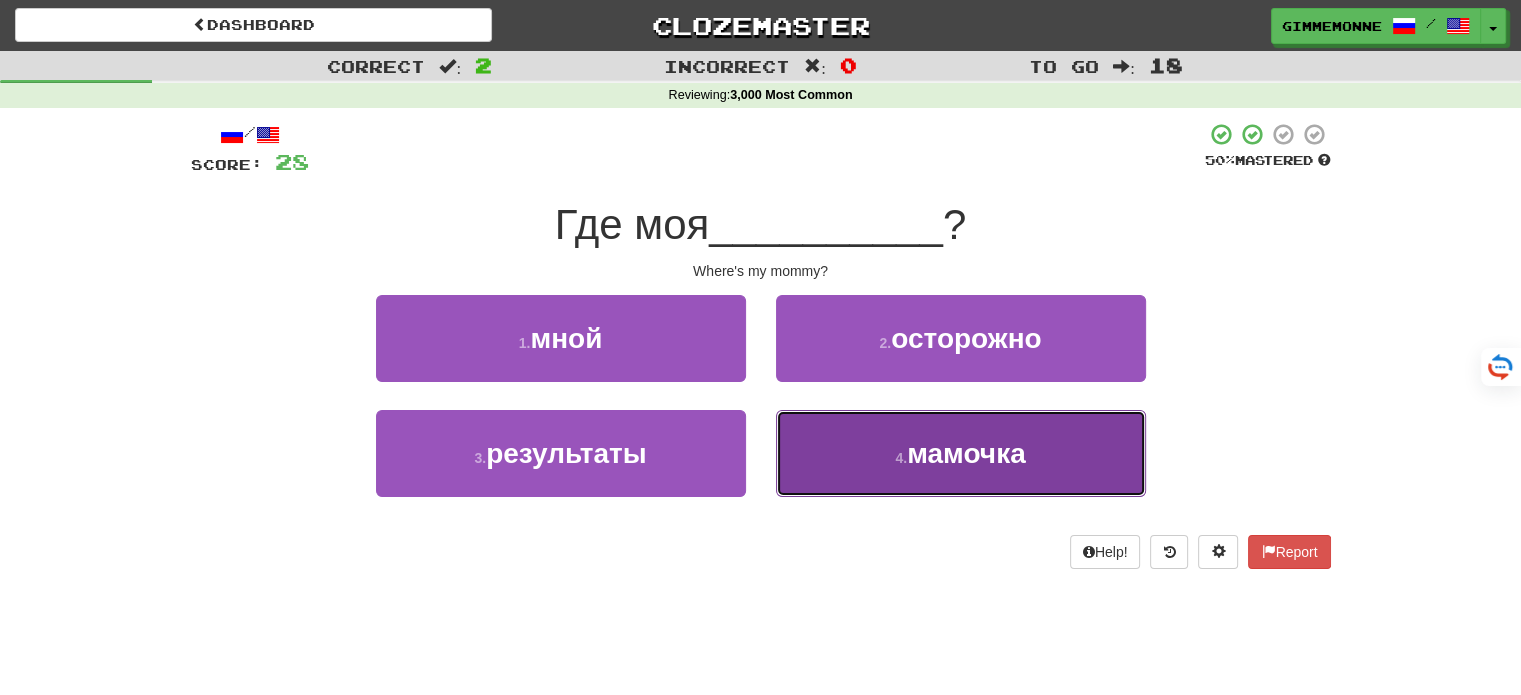 click on "4 .  мамочка" at bounding box center [961, 453] 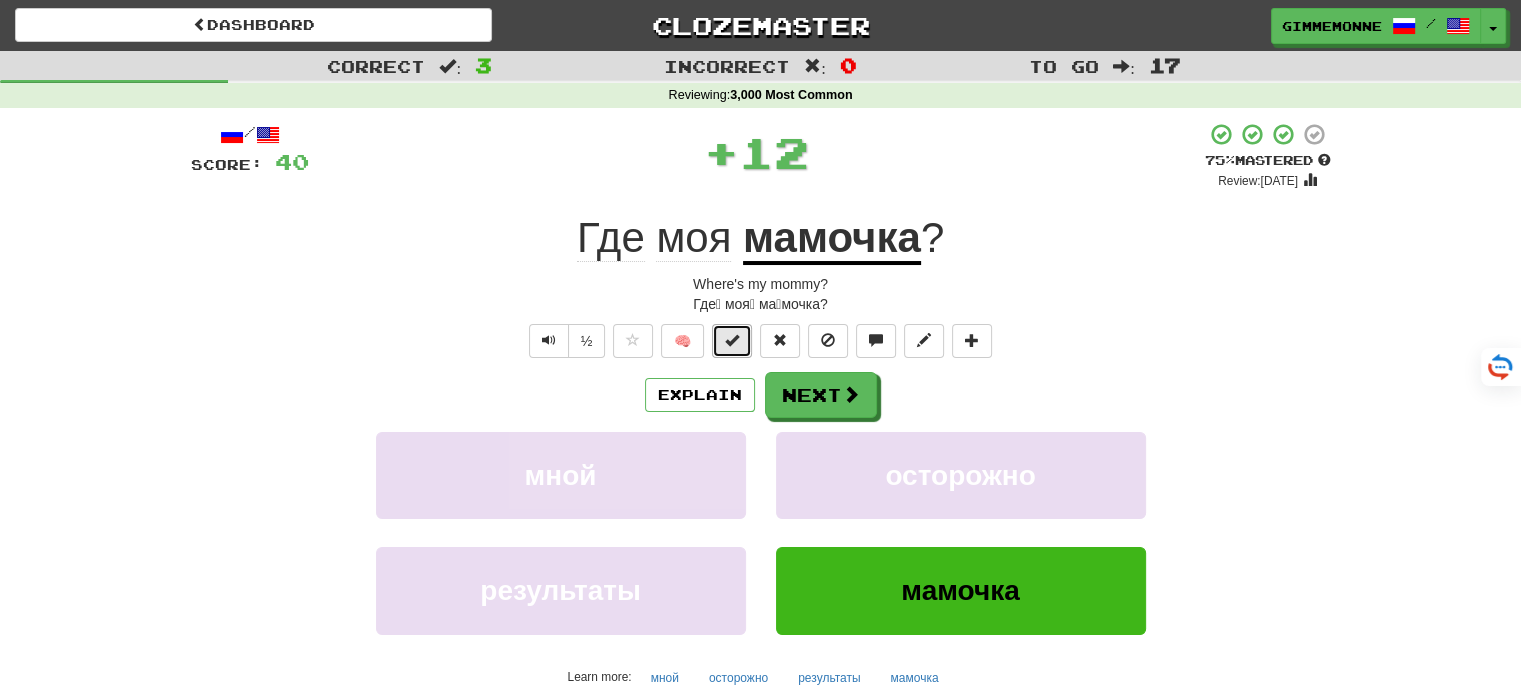 click at bounding box center (732, 340) 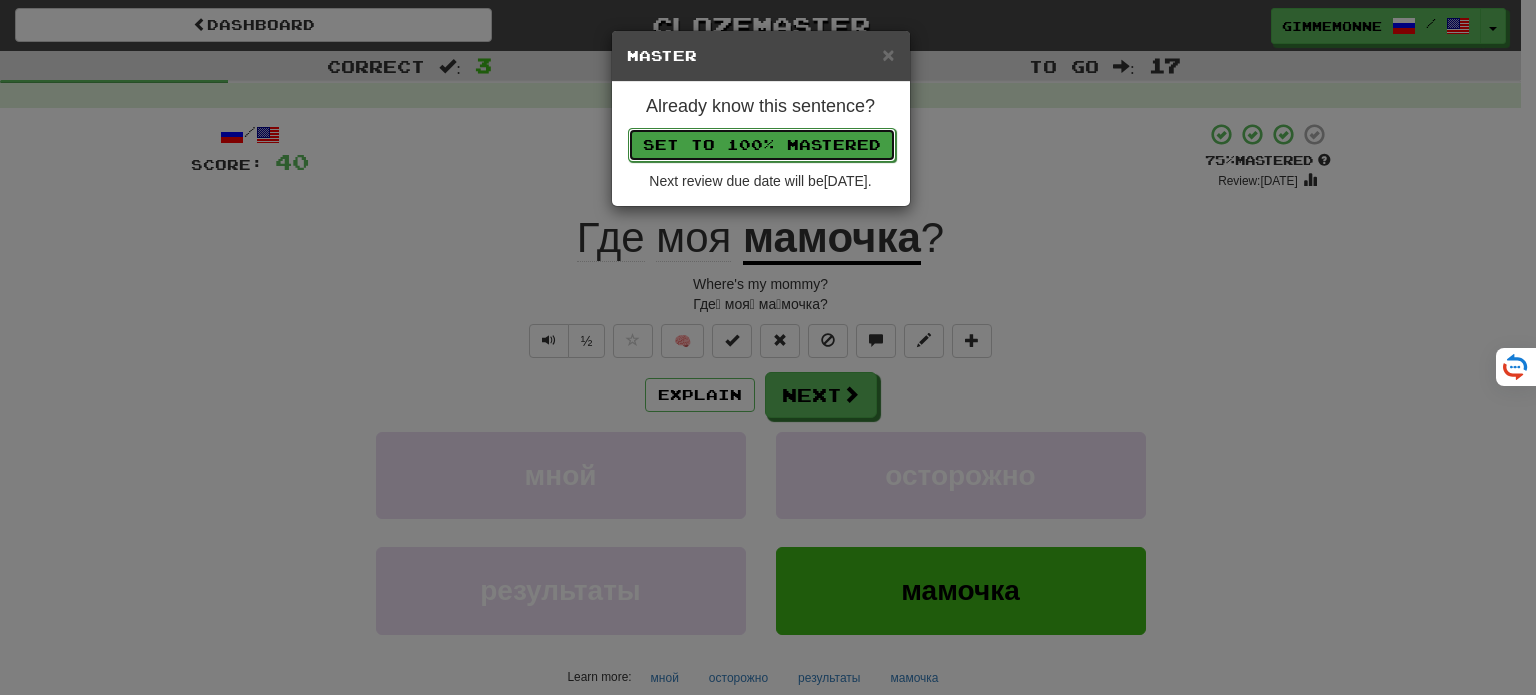 click on "Set to 100% Mastered" at bounding box center (762, 145) 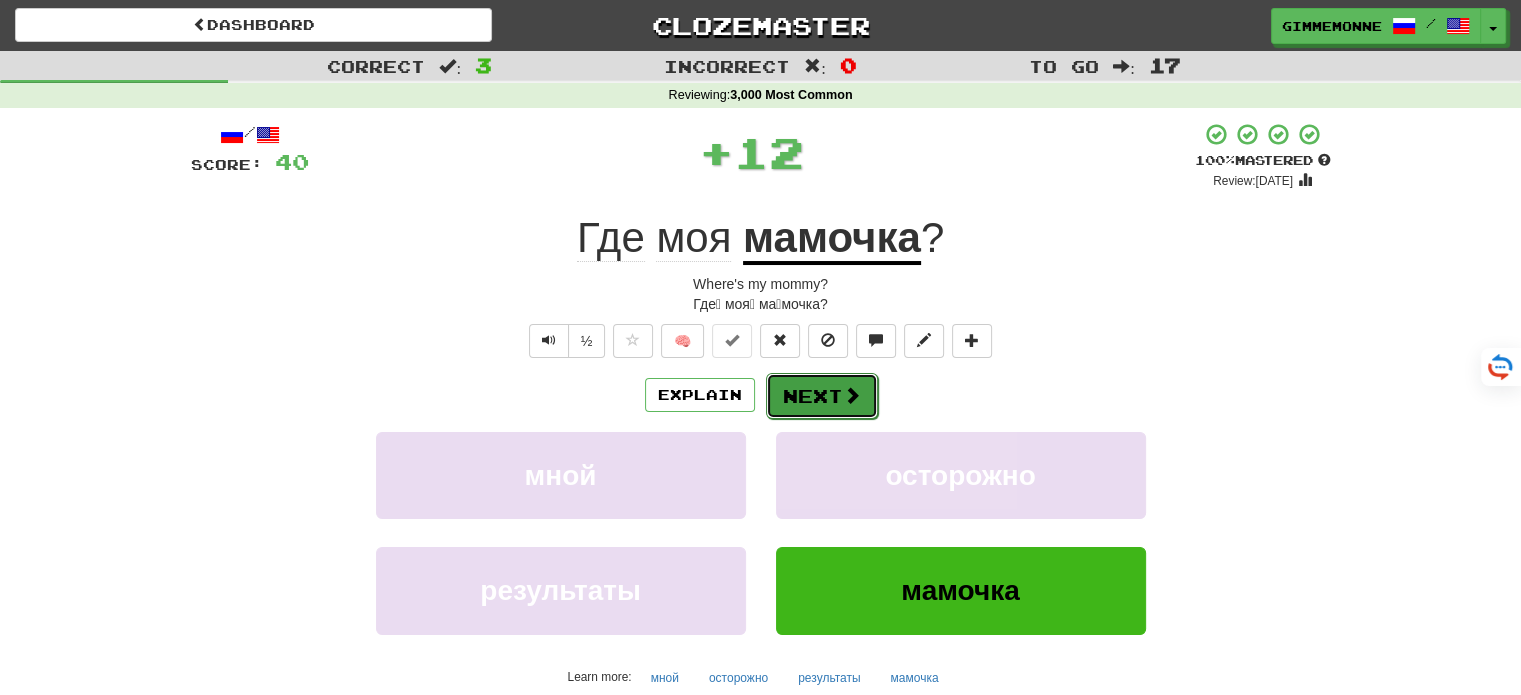 click on "Next" at bounding box center [822, 396] 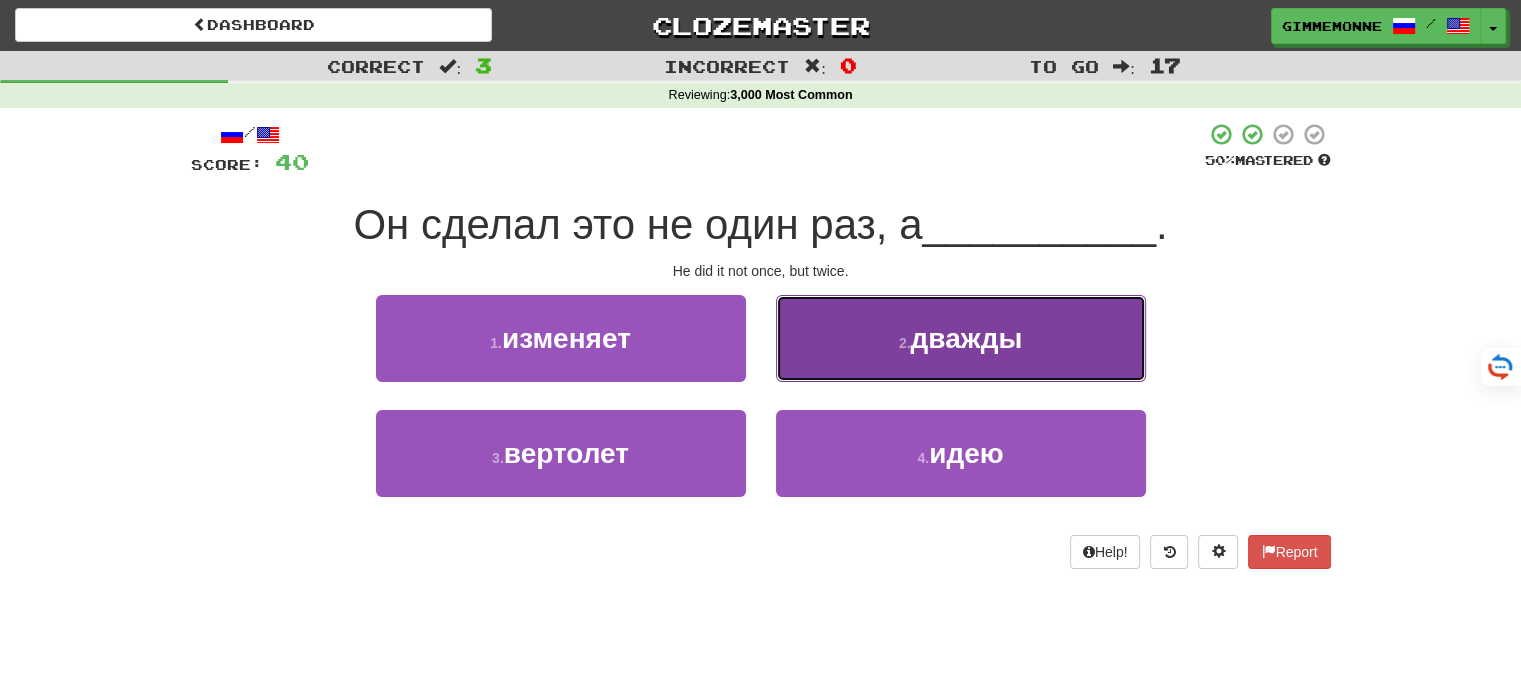 click on "2 .  дважды" at bounding box center (961, 338) 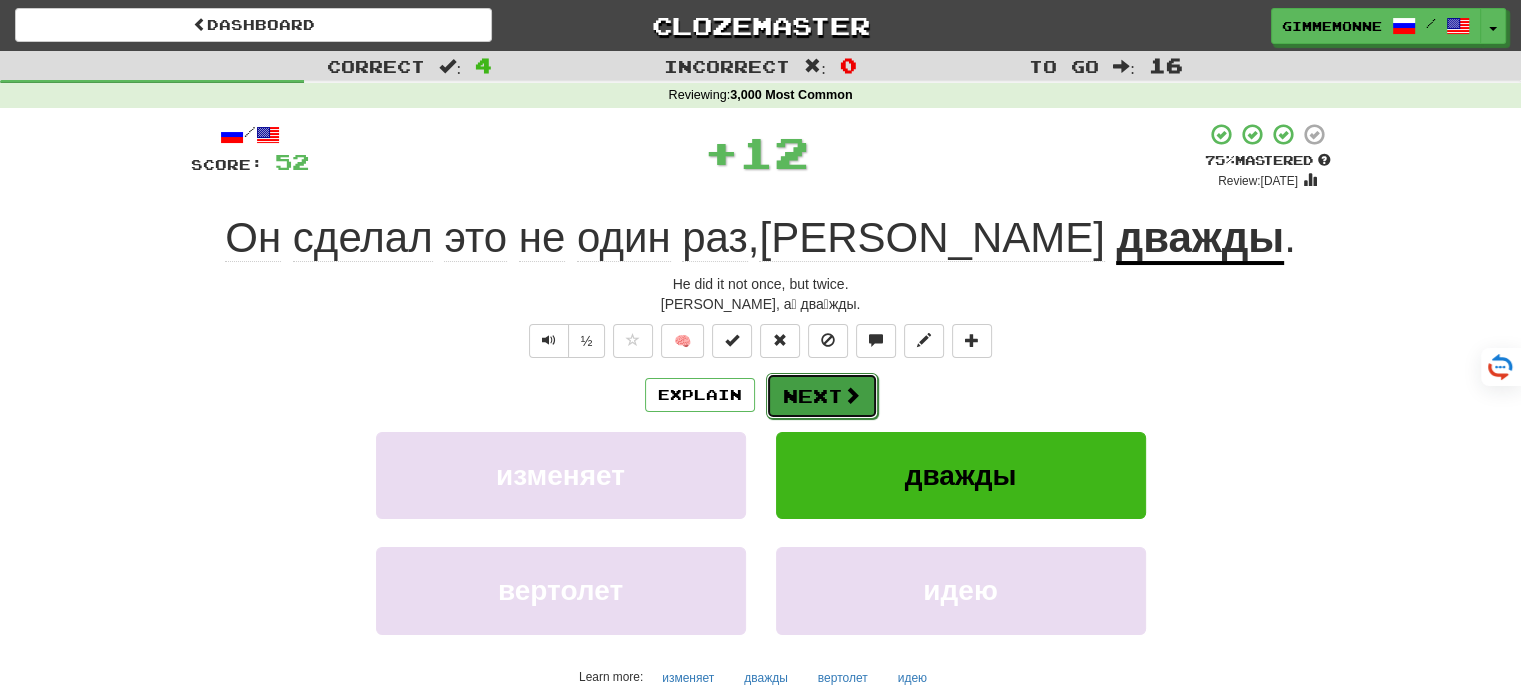 click at bounding box center (852, 395) 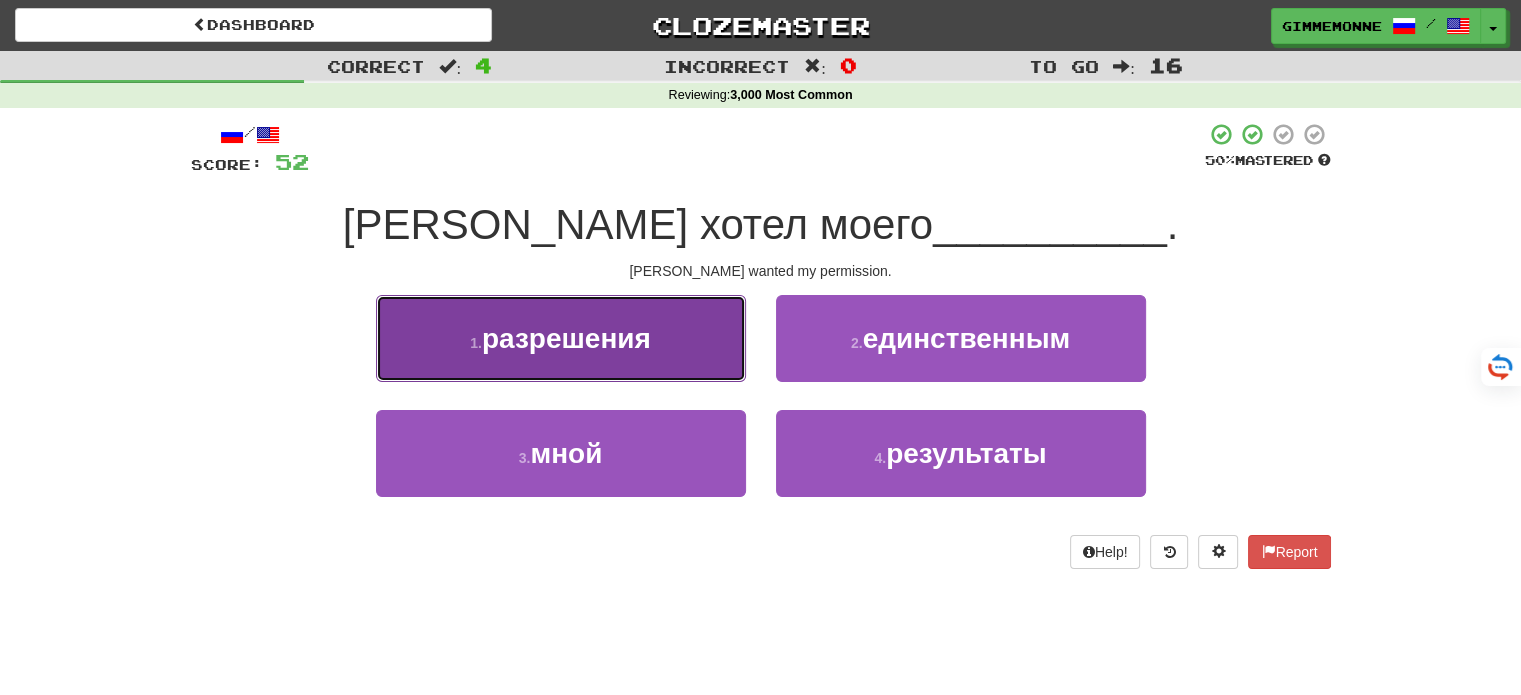 click on "1 .  разрешения" at bounding box center (561, 338) 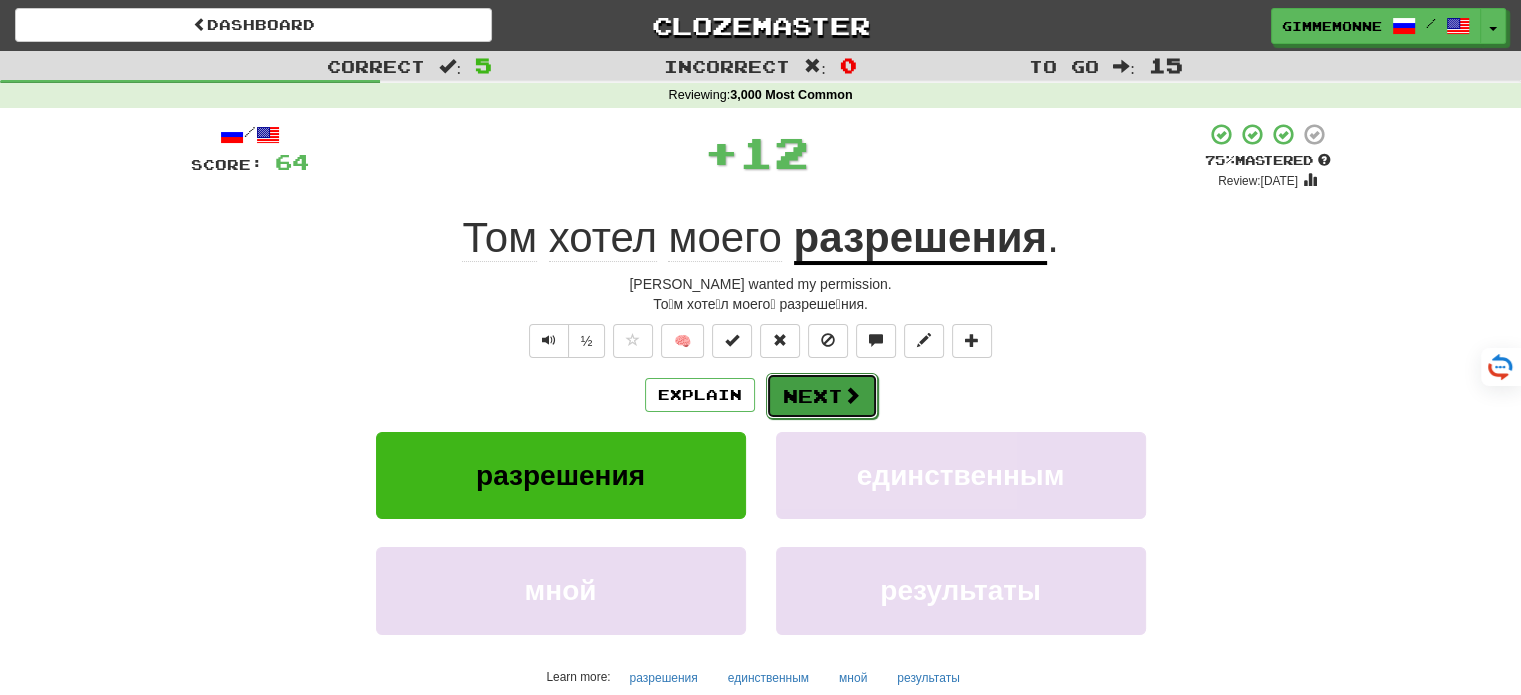 click on "Next" at bounding box center (822, 396) 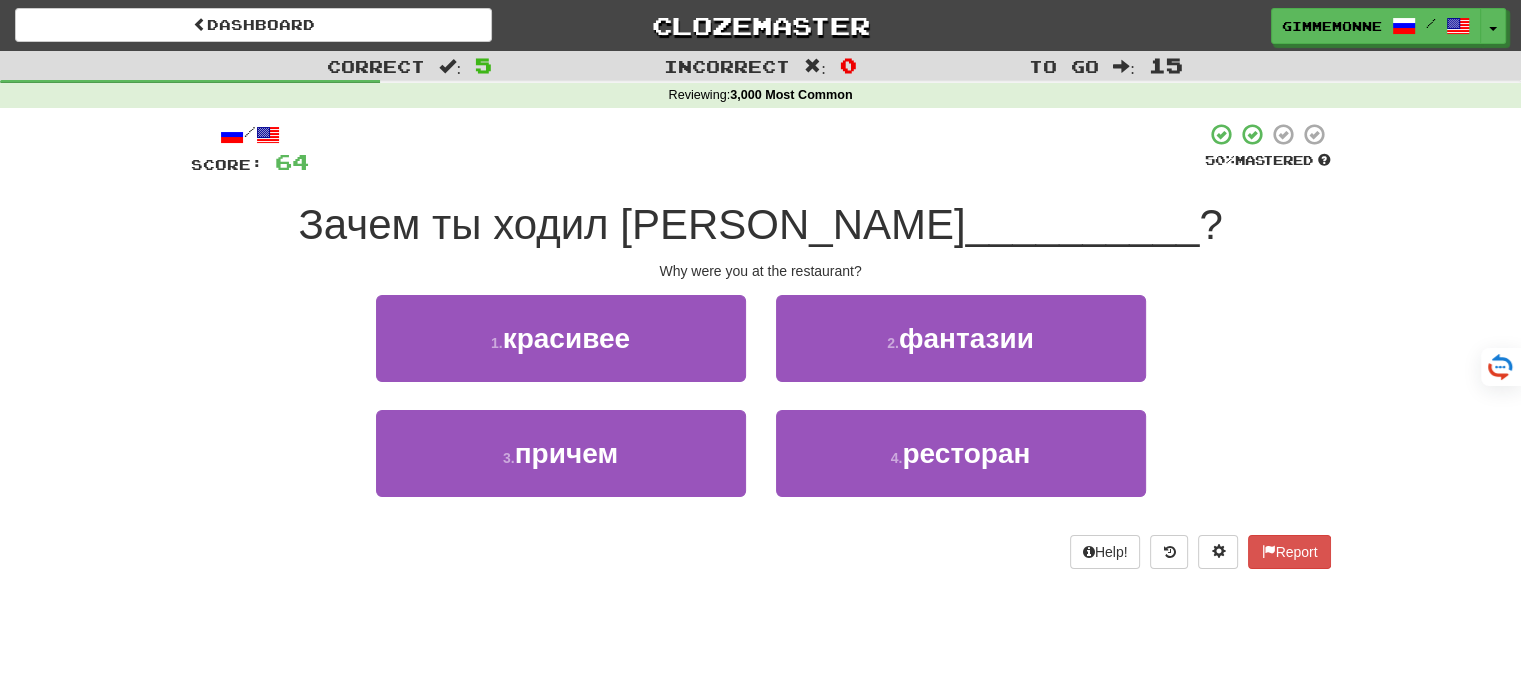 click on "4 .  ресторан" at bounding box center [961, 467] 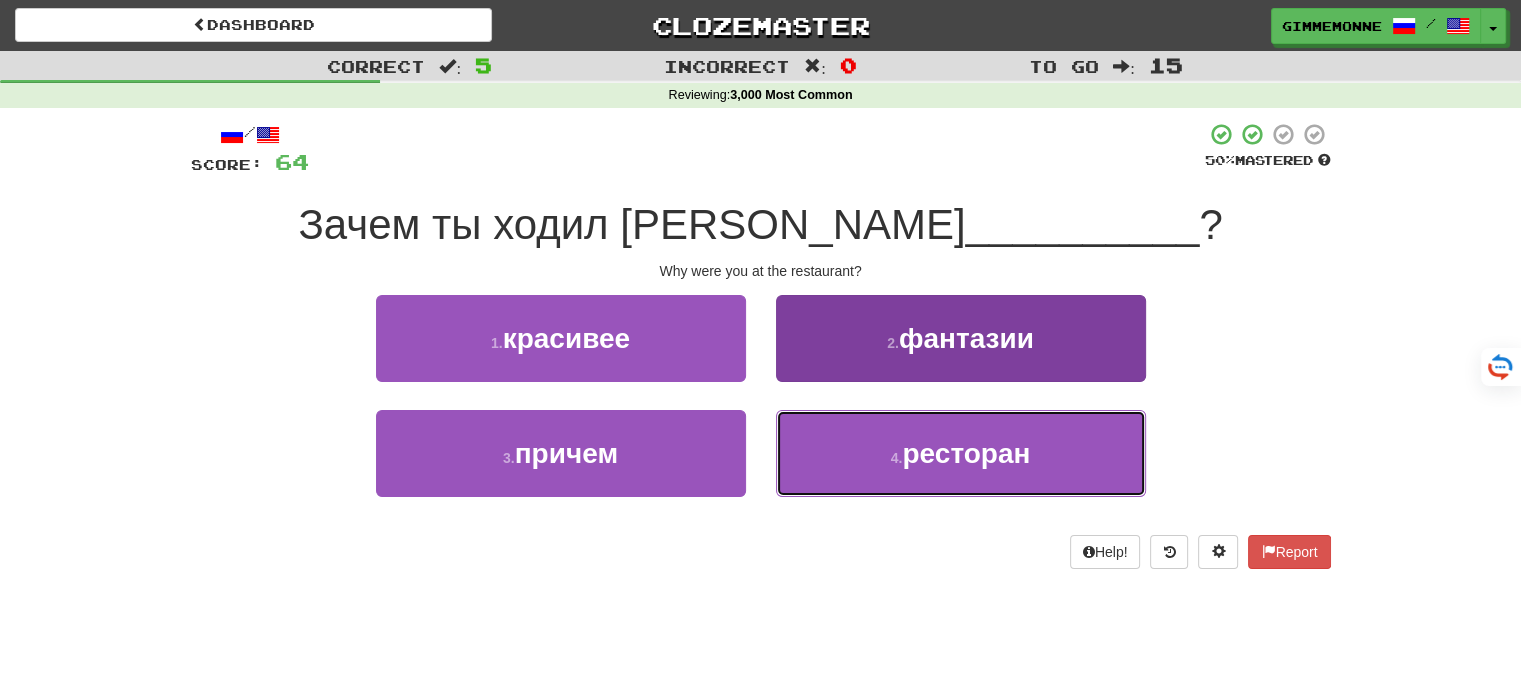 click on "4 .  ресторан" at bounding box center (961, 453) 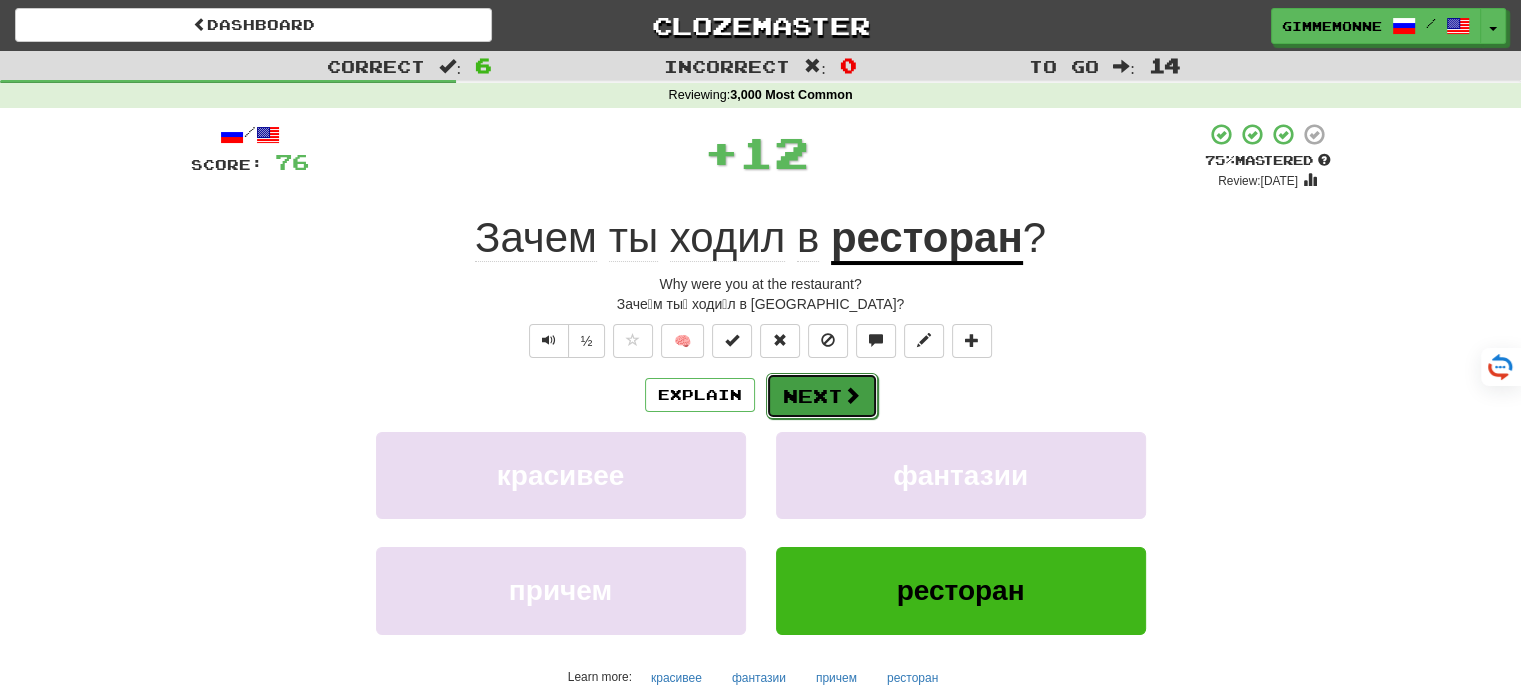 click at bounding box center (852, 395) 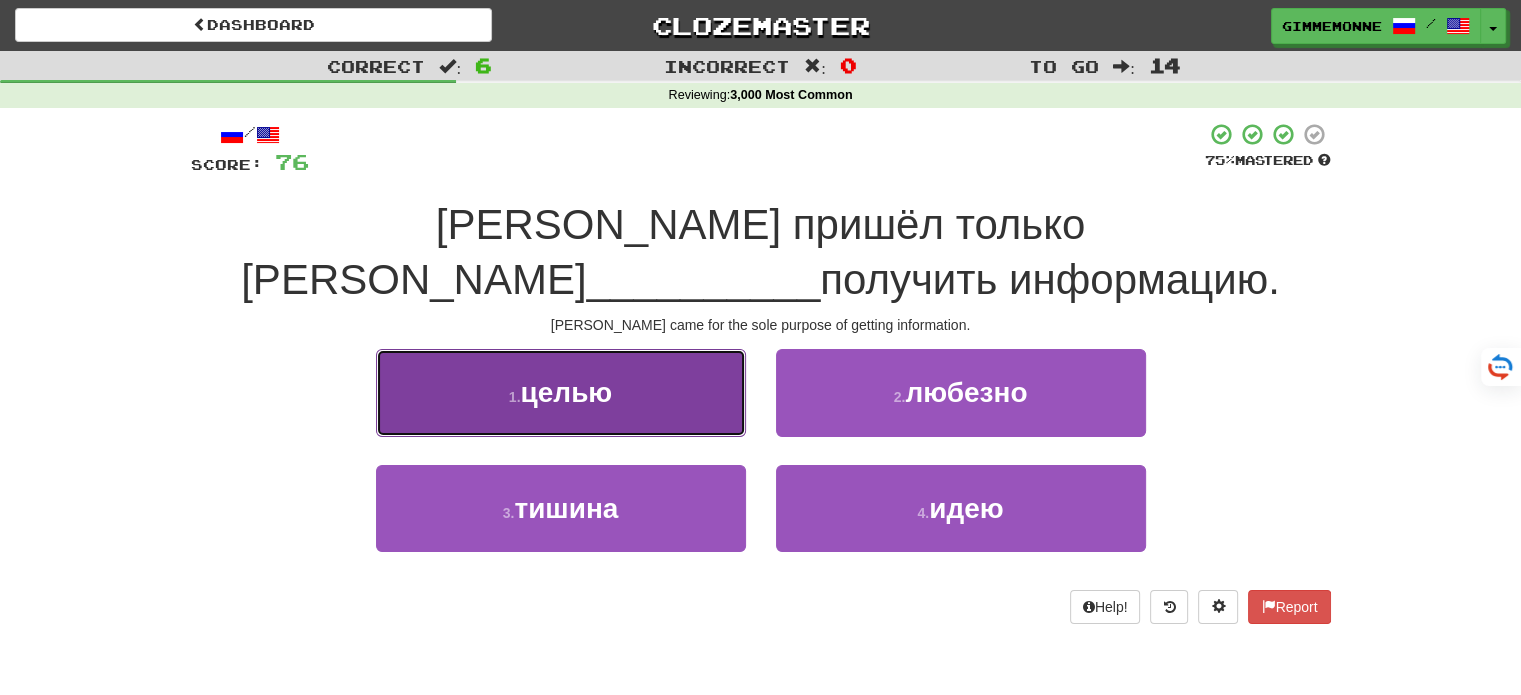 click on "1 .  целью" at bounding box center (561, 392) 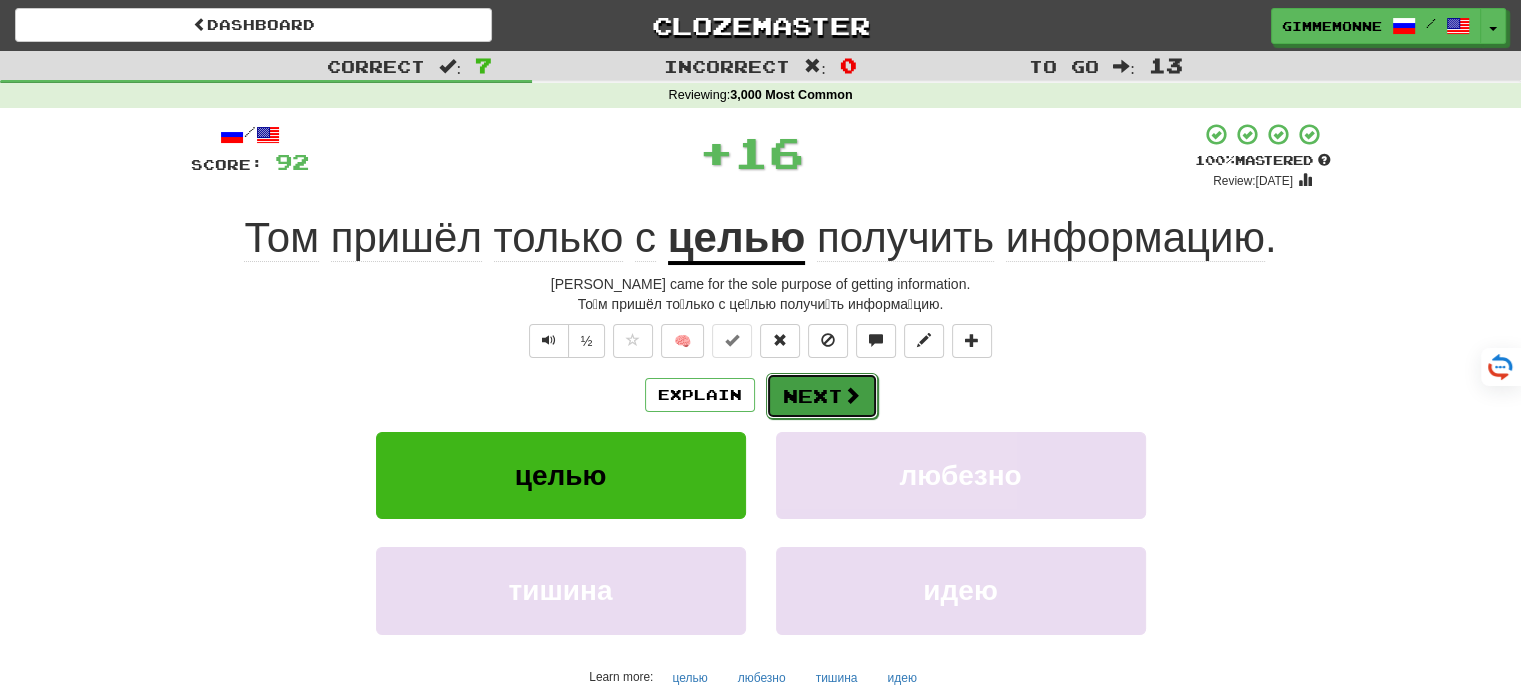 click on "Next" at bounding box center (822, 396) 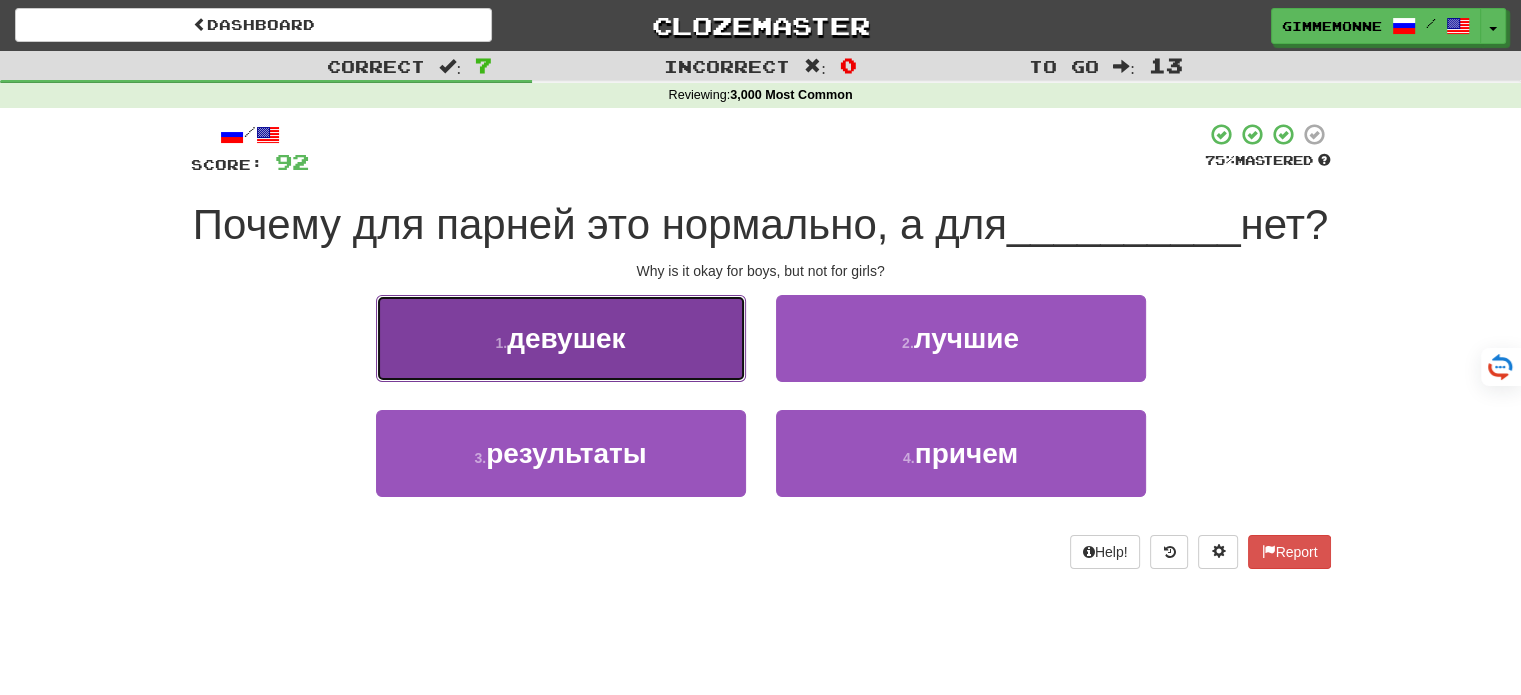 click on "1 .  девушек" at bounding box center [561, 338] 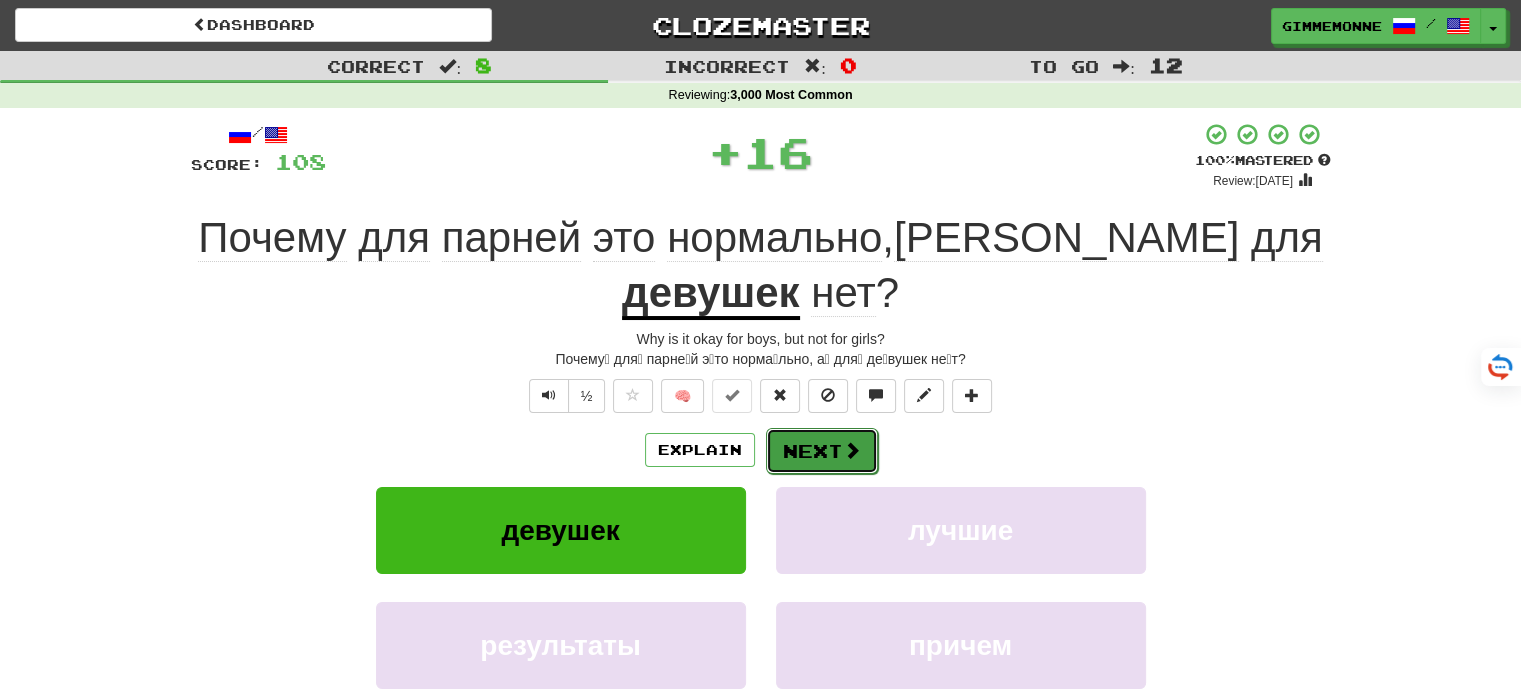 click on "Next" at bounding box center (822, 451) 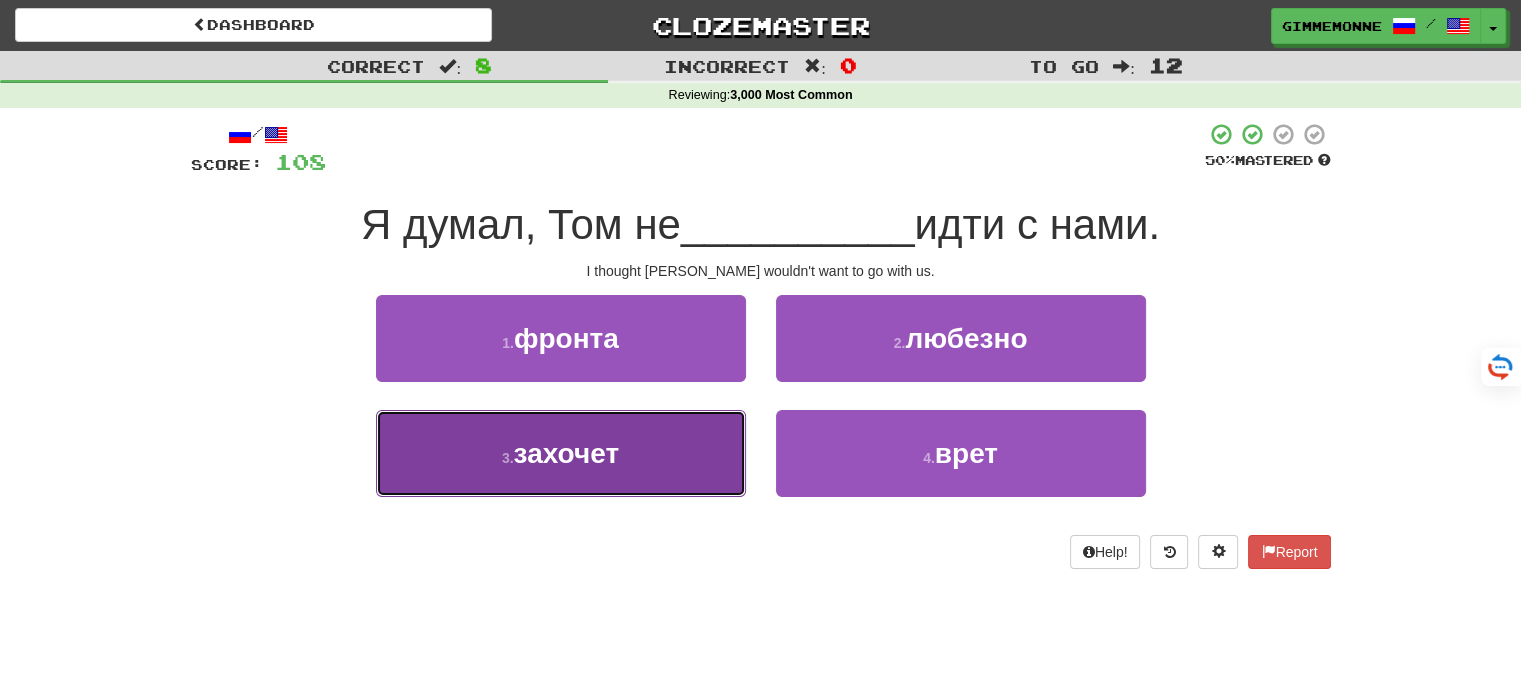 click on "3 .  захочет" at bounding box center [561, 453] 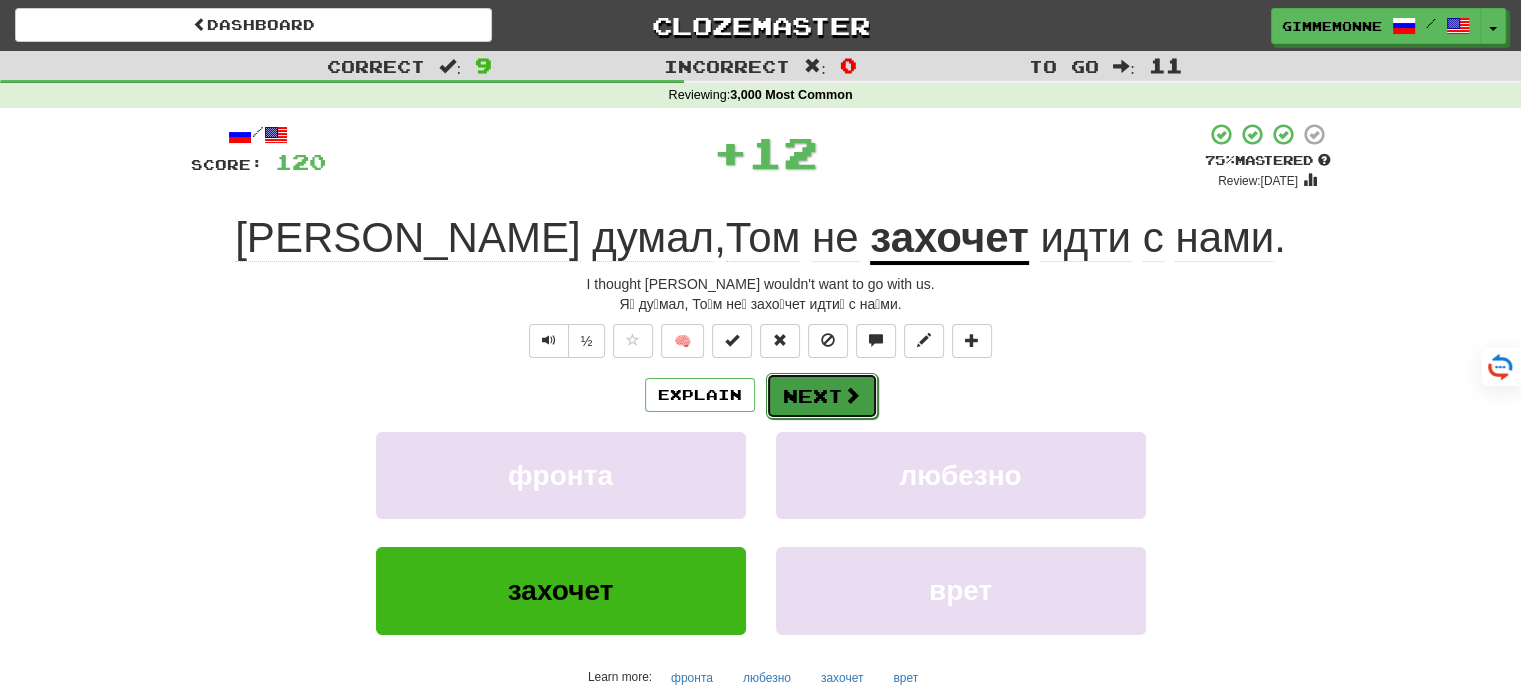 click on "Next" at bounding box center (822, 396) 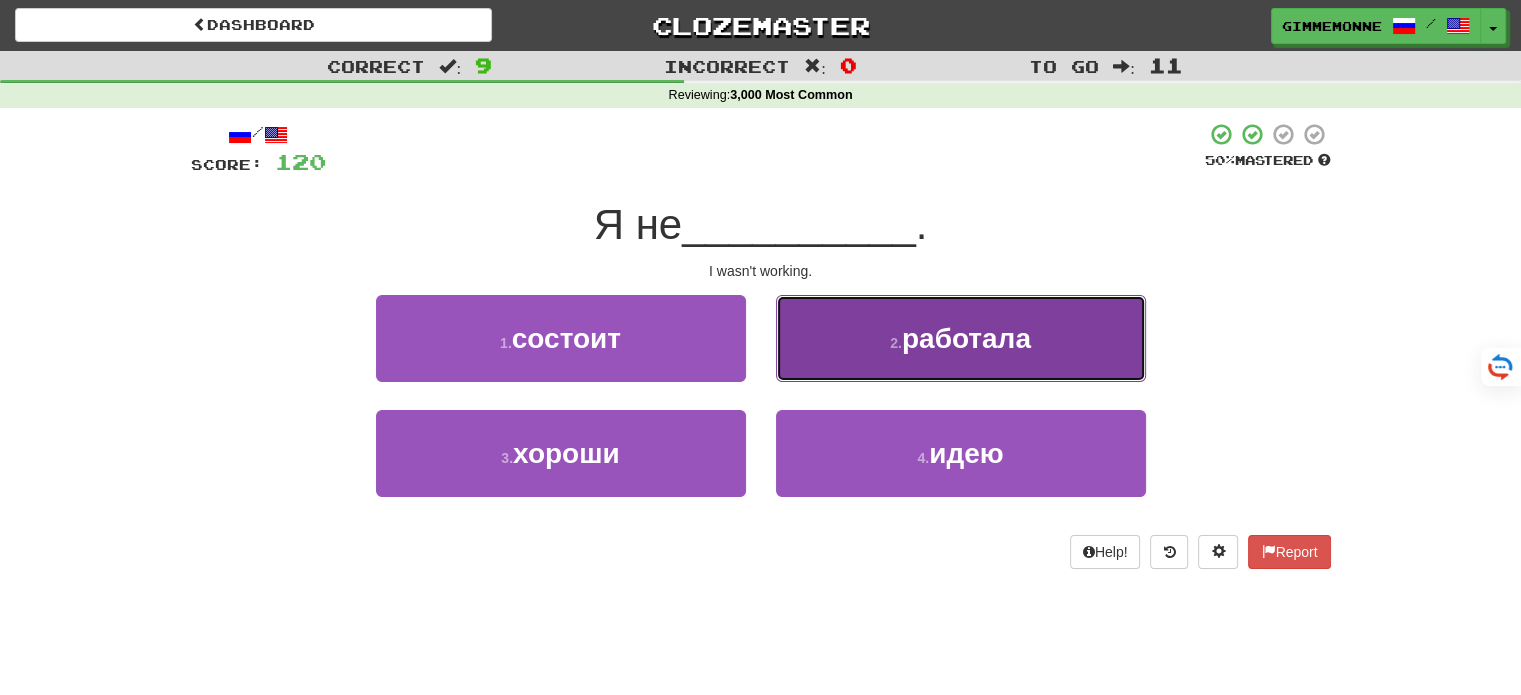 click on "2 .  работала" at bounding box center (961, 338) 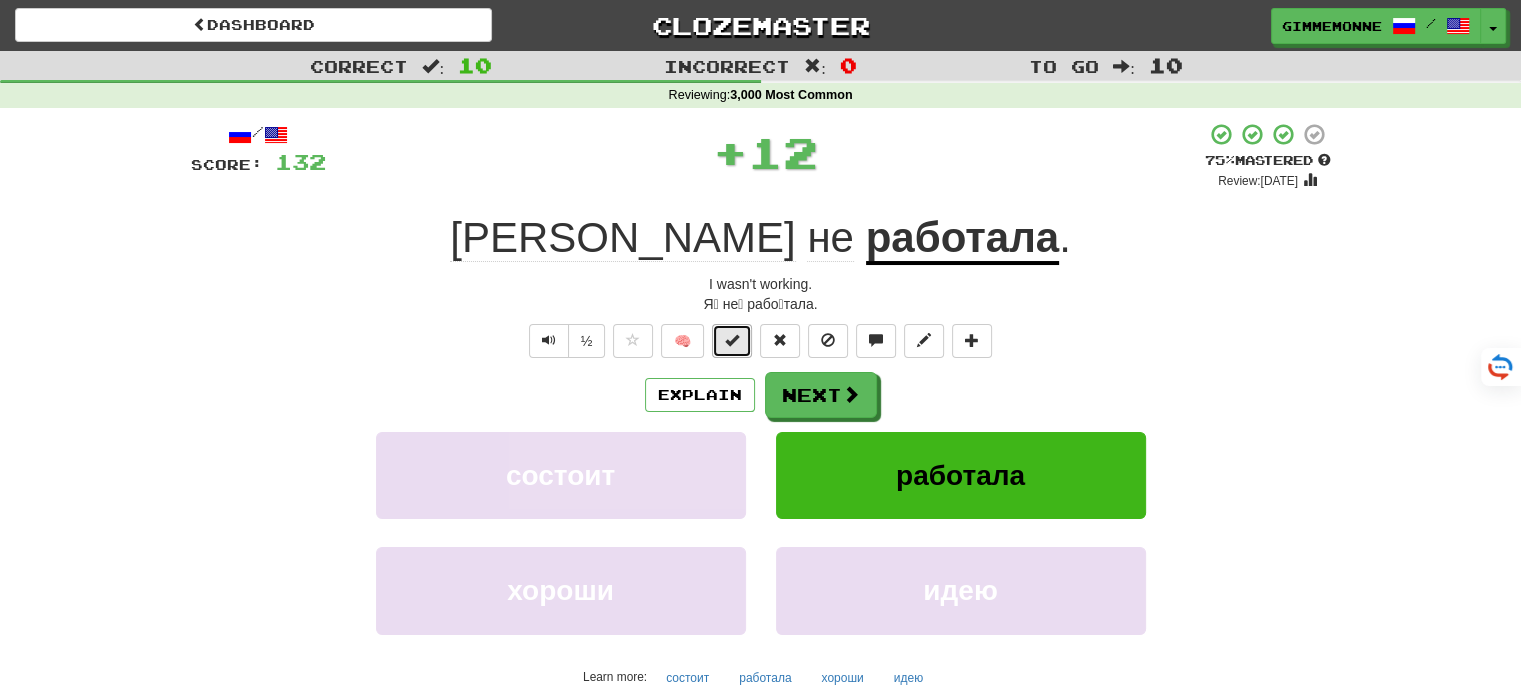 click at bounding box center [732, 340] 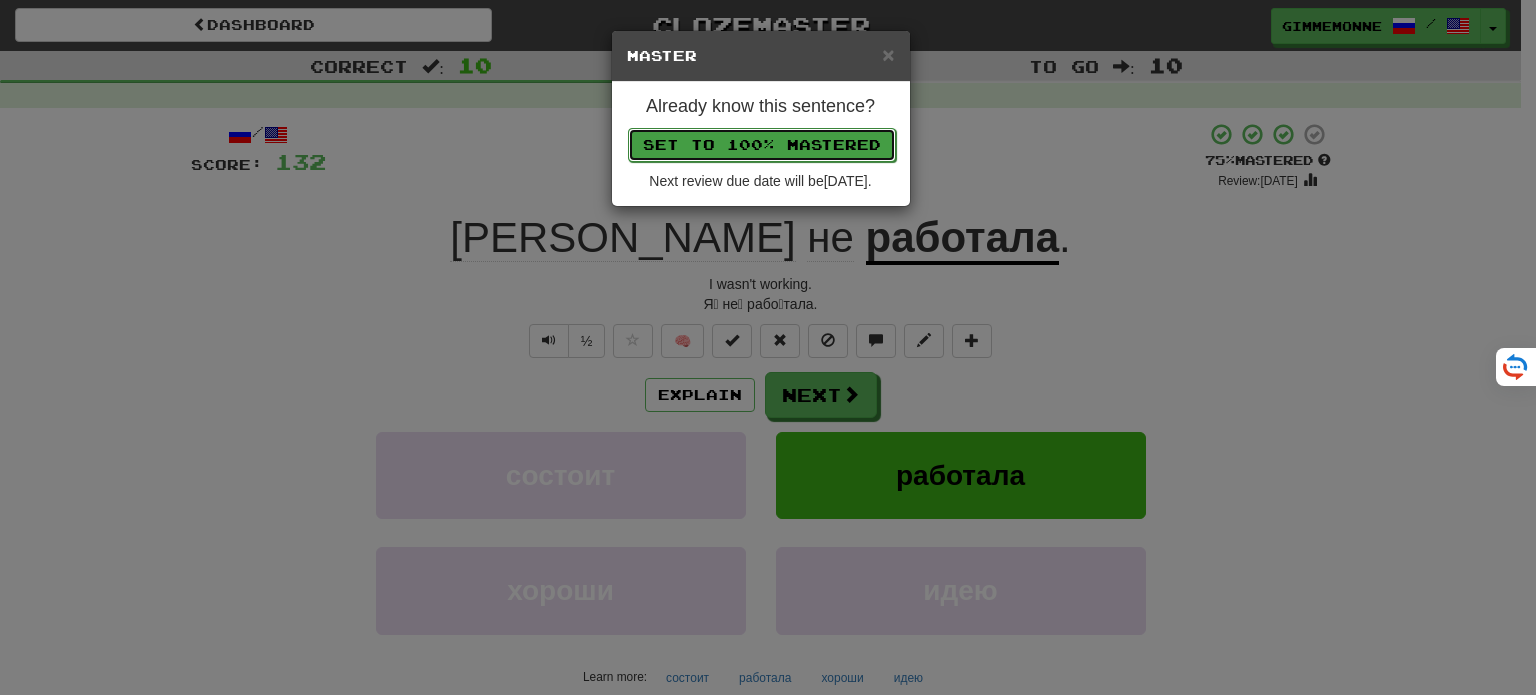 click on "Set to 100% Mastered" at bounding box center [762, 145] 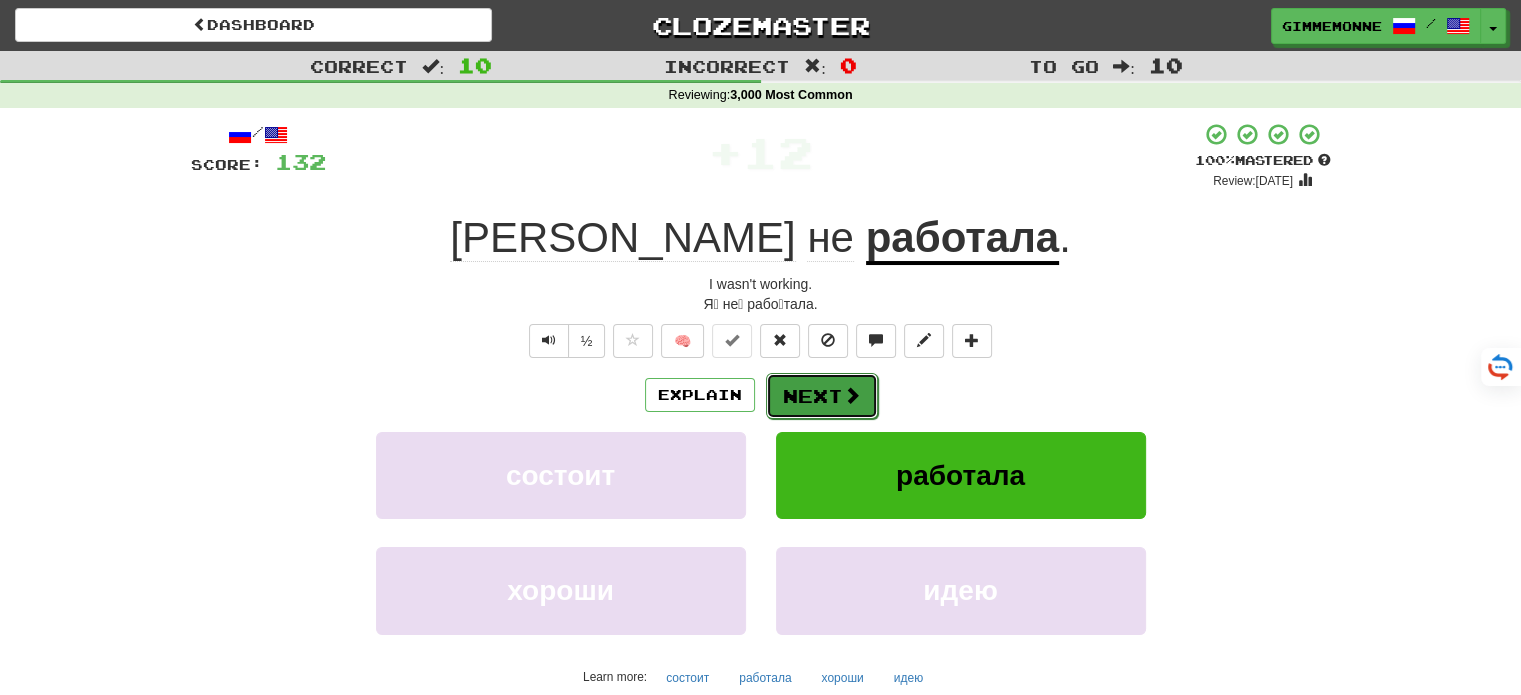 click on "Next" at bounding box center [822, 396] 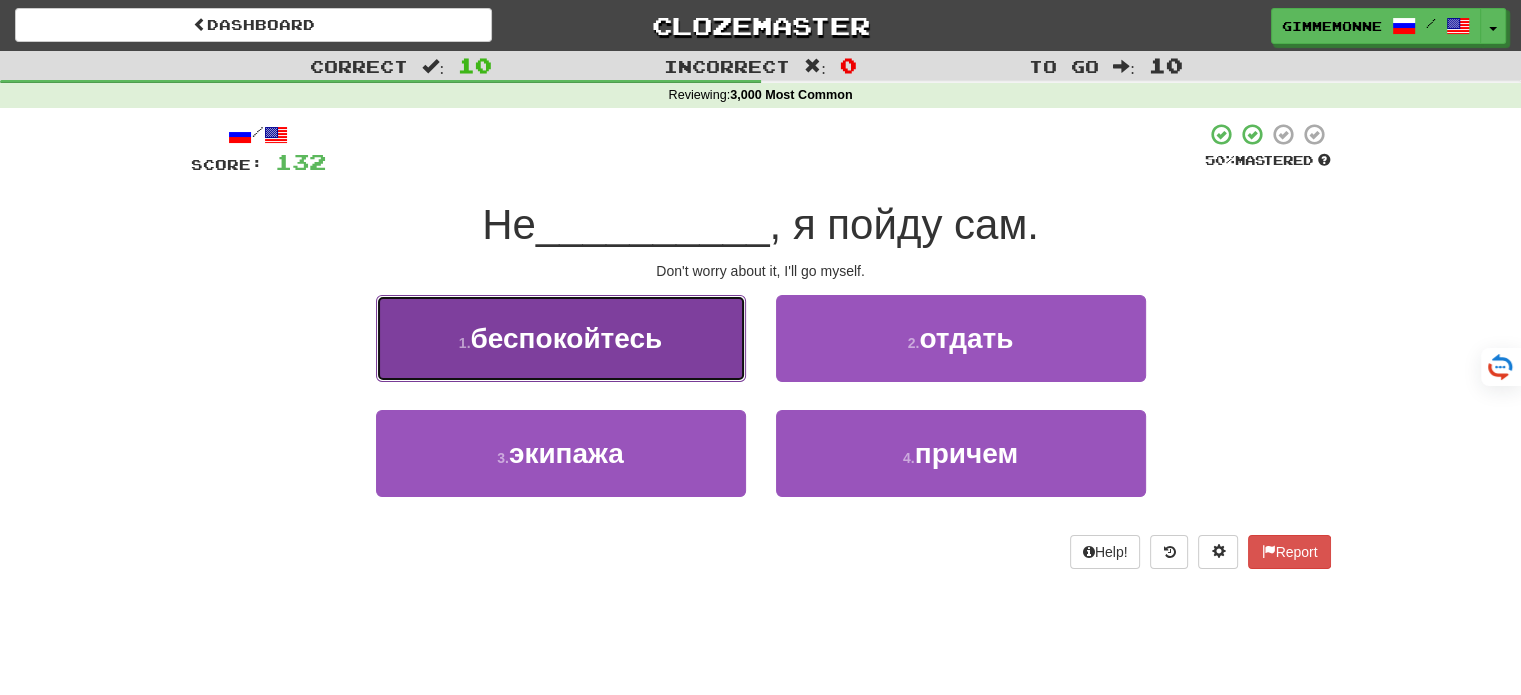 click on "1 .  беспокойтесь" at bounding box center [561, 338] 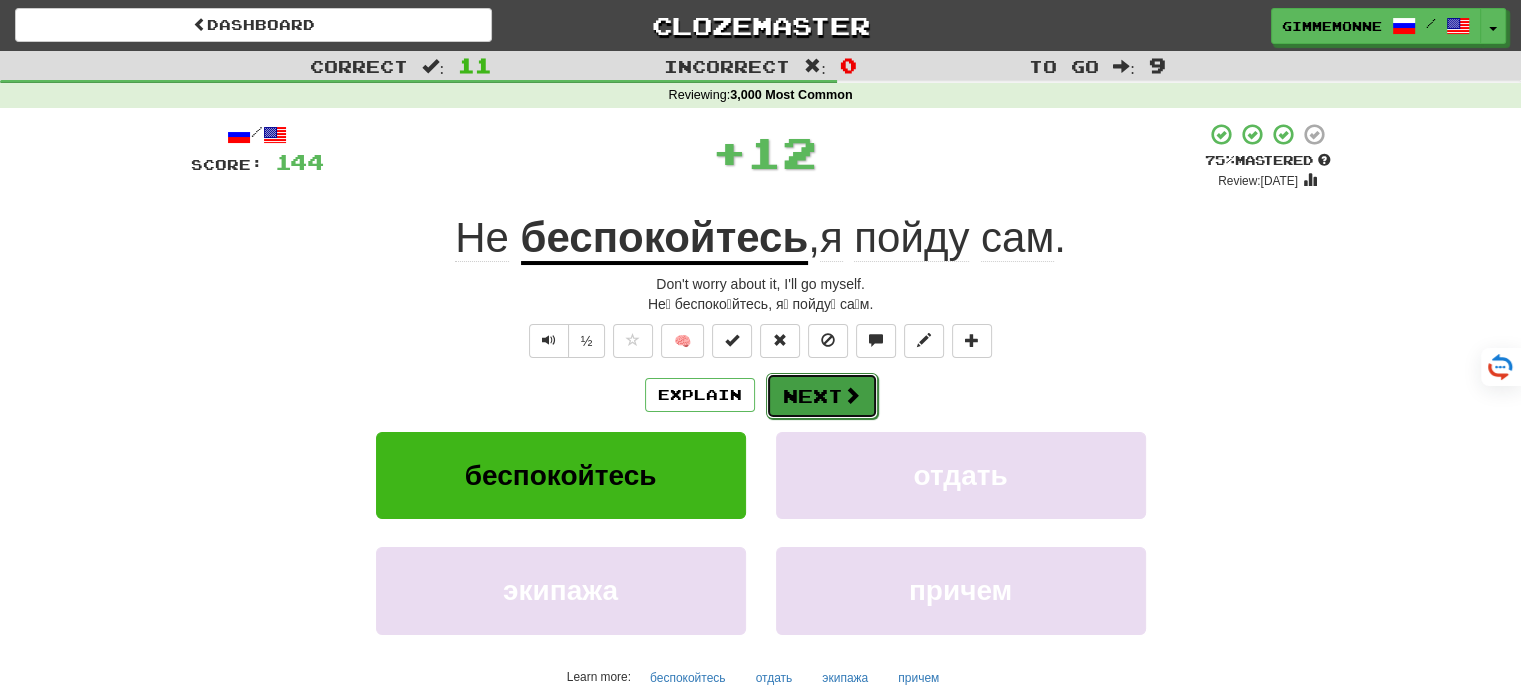 click on "Next" at bounding box center (822, 396) 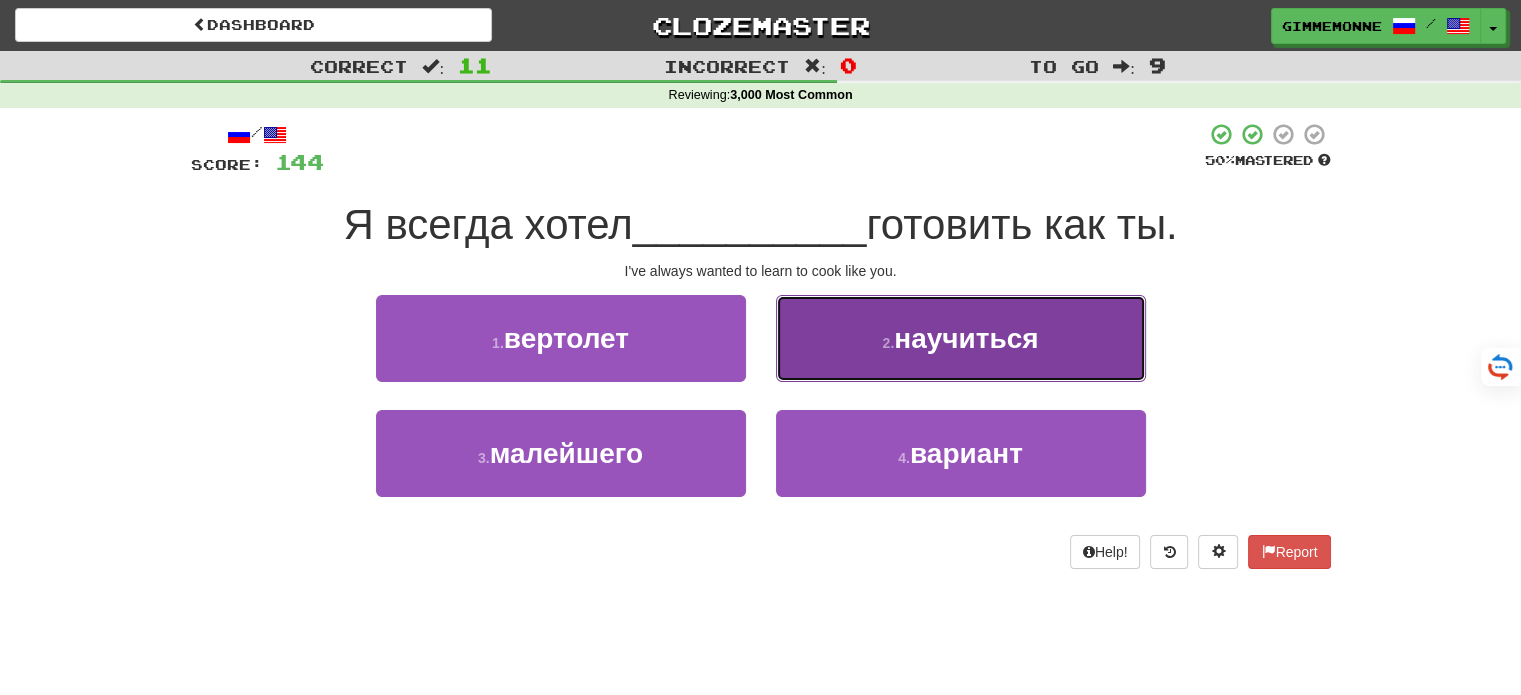 click on "2 .  научиться" at bounding box center (961, 338) 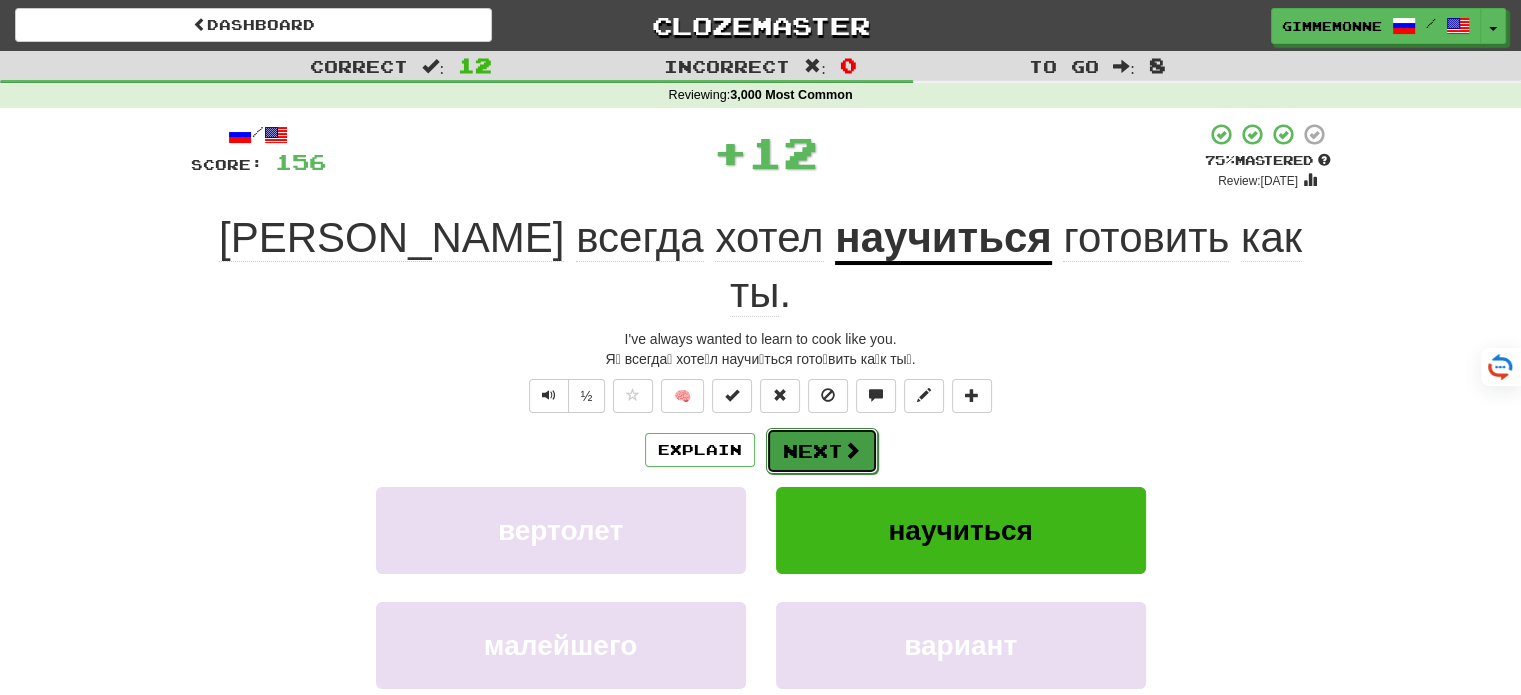 click on "Next" at bounding box center [822, 451] 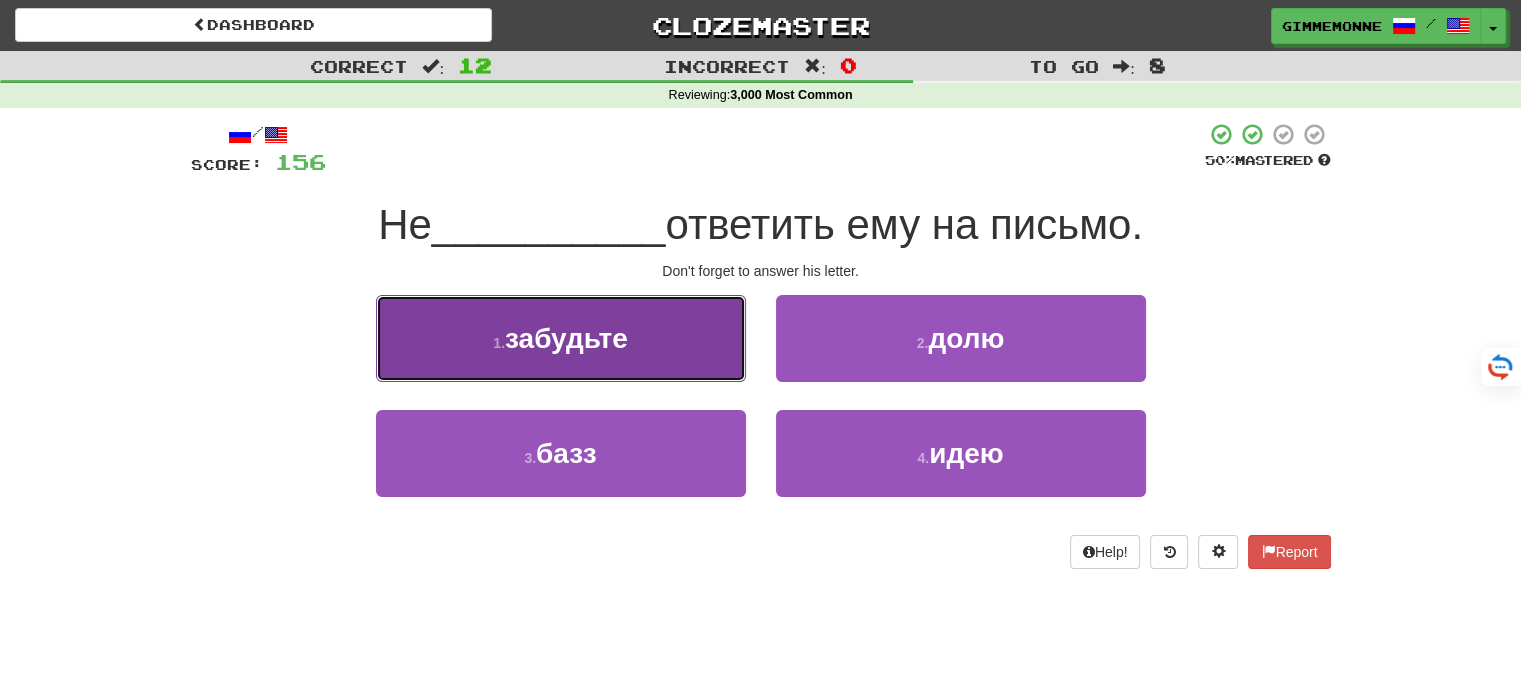 click on "1 .  забудьте" at bounding box center (561, 338) 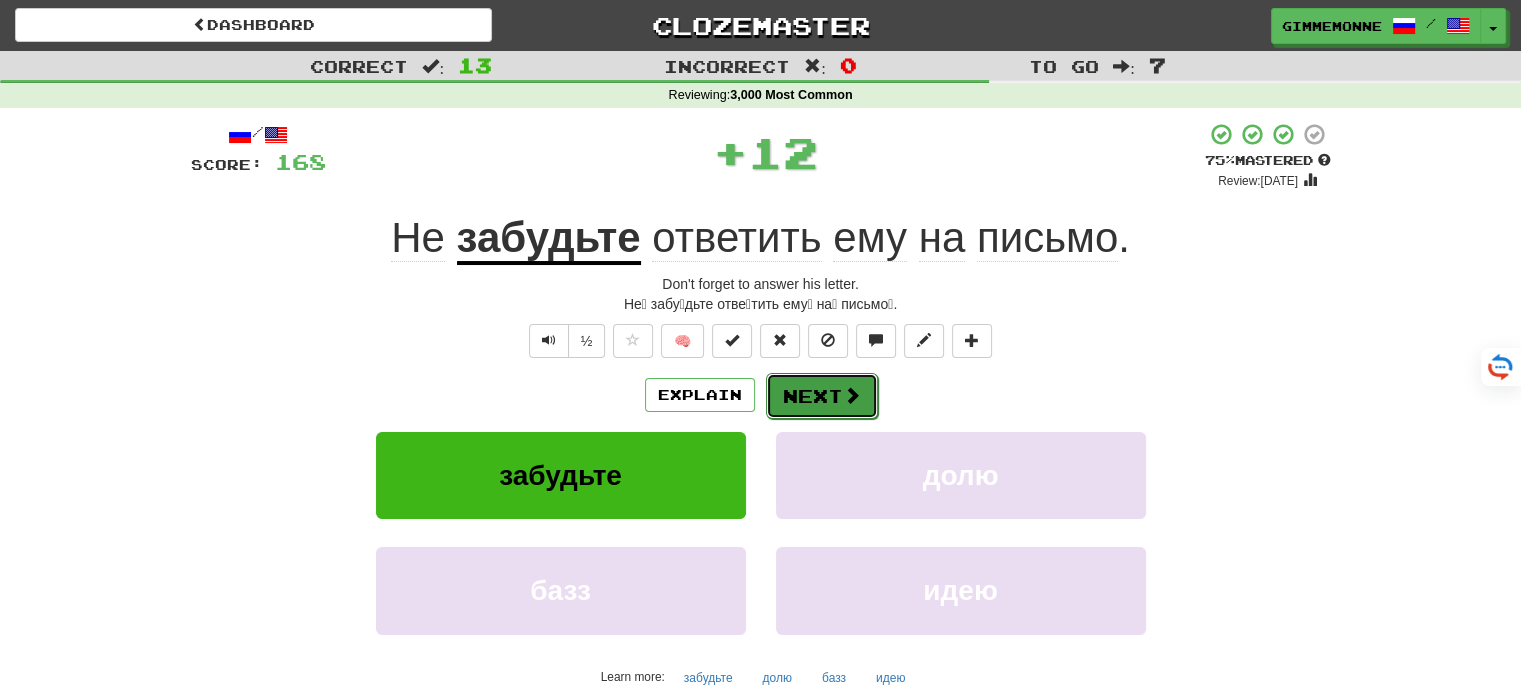 click on "Next" at bounding box center [822, 396] 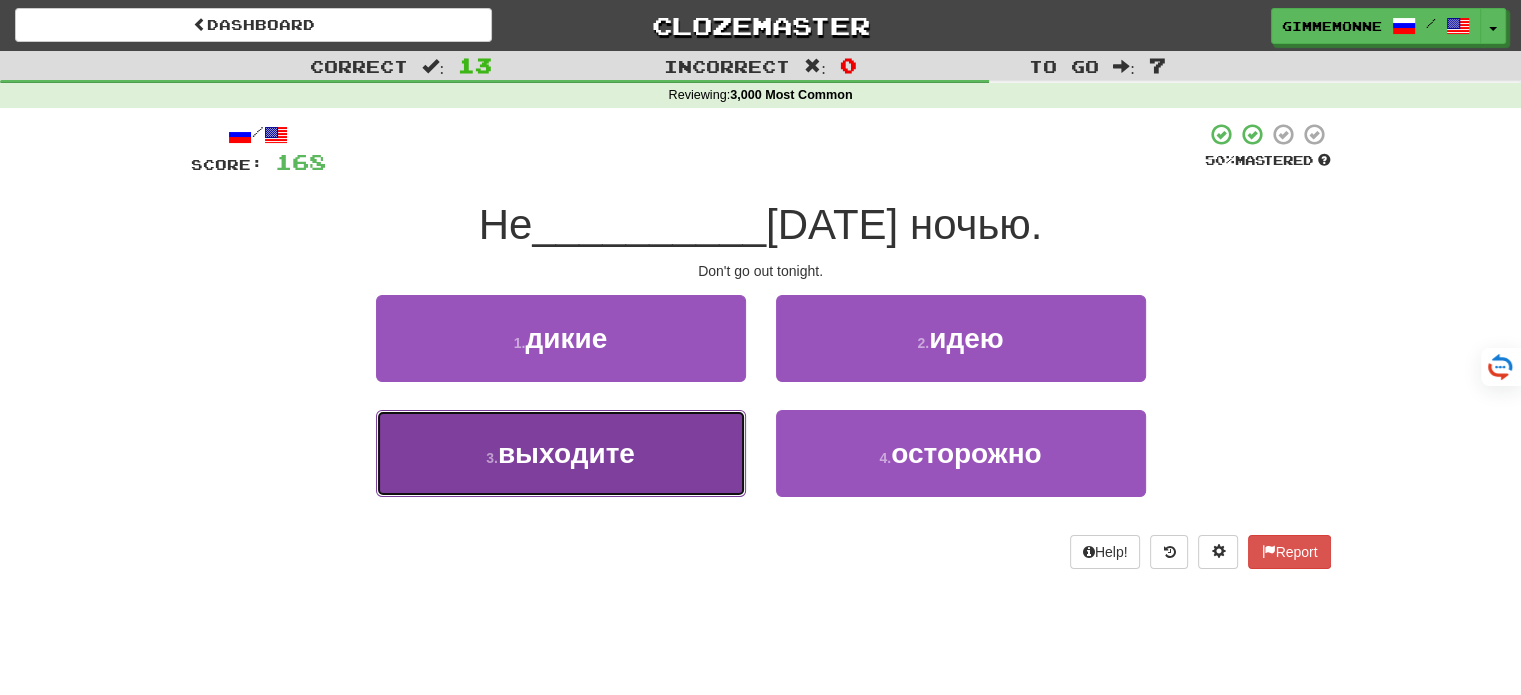 click on "3 .  выходите" at bounding box center (561, 453) 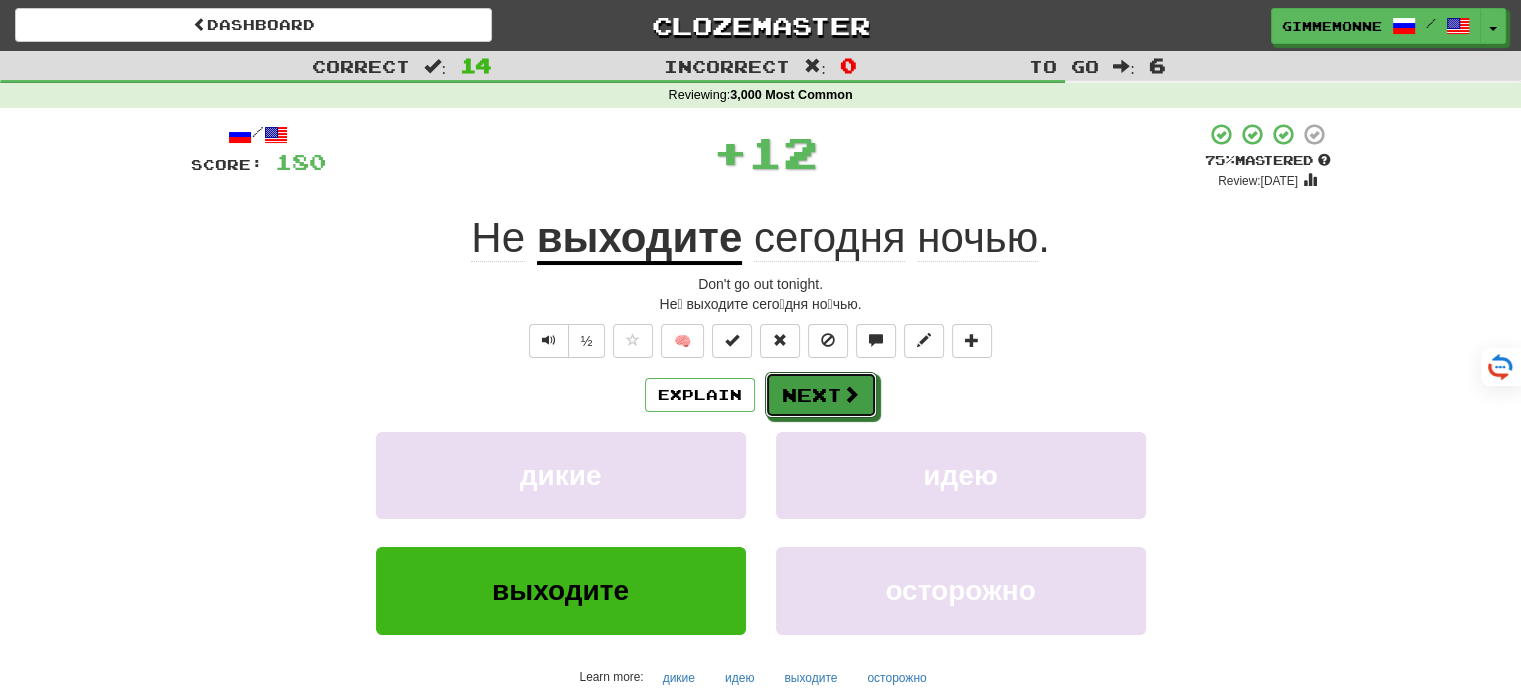 click on "Next" at bounding box center (821, 395) 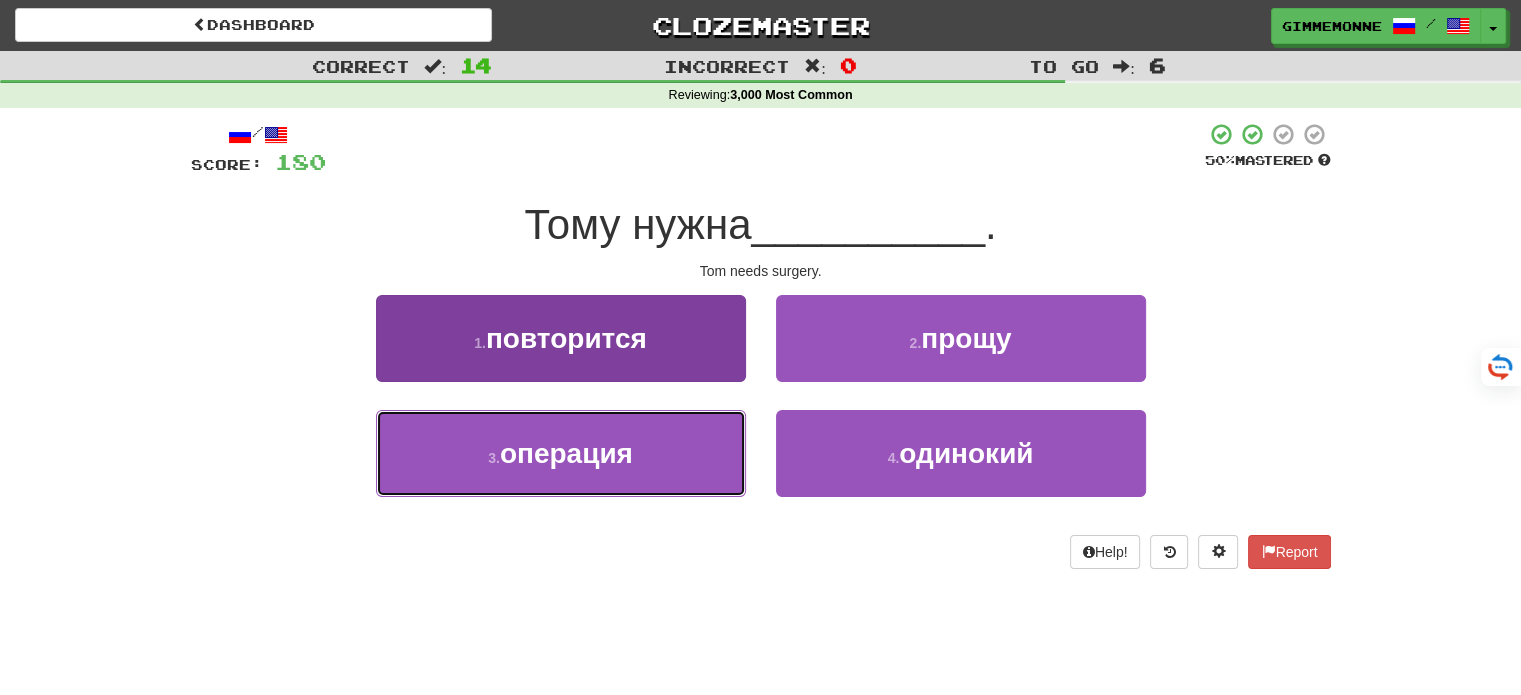 click on "3 .  операция" at bounding box center [561, 453] 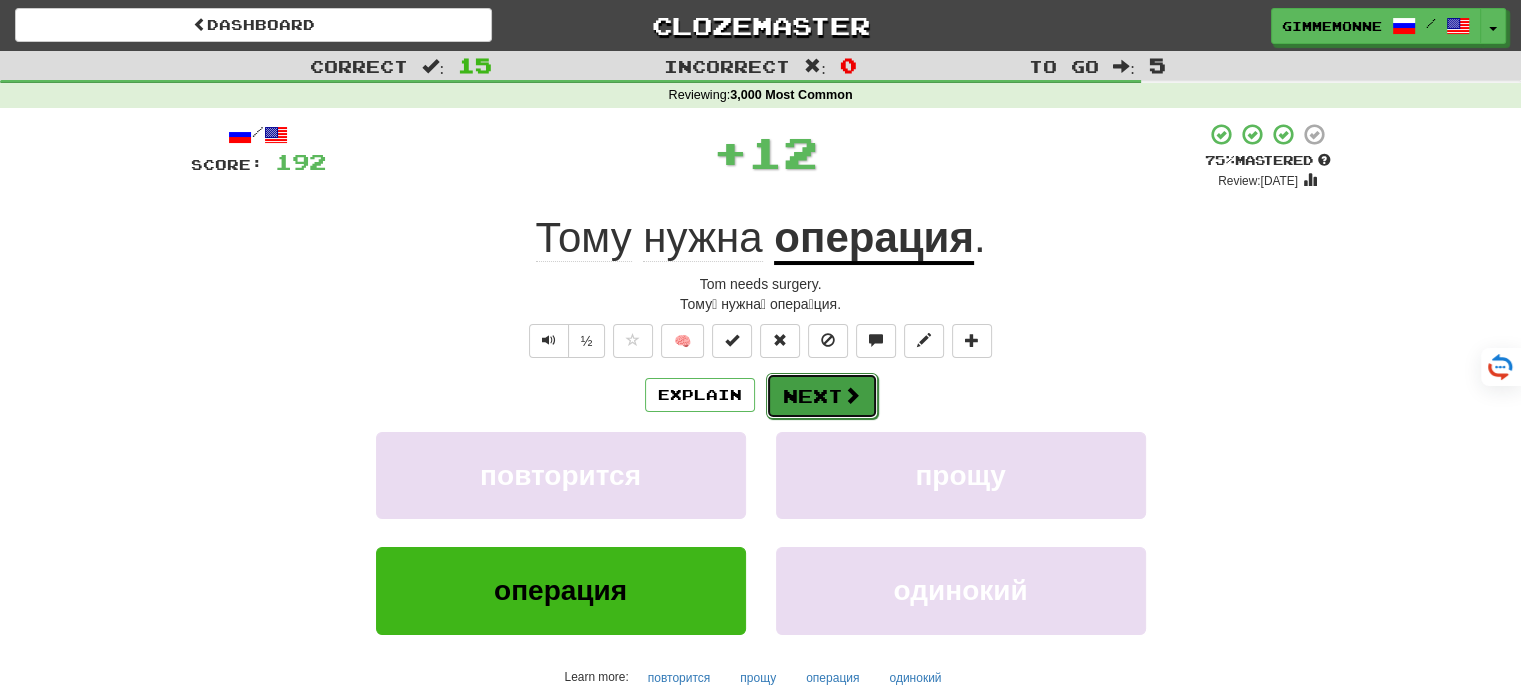 click on "Next" at bounding box center [822, 396] 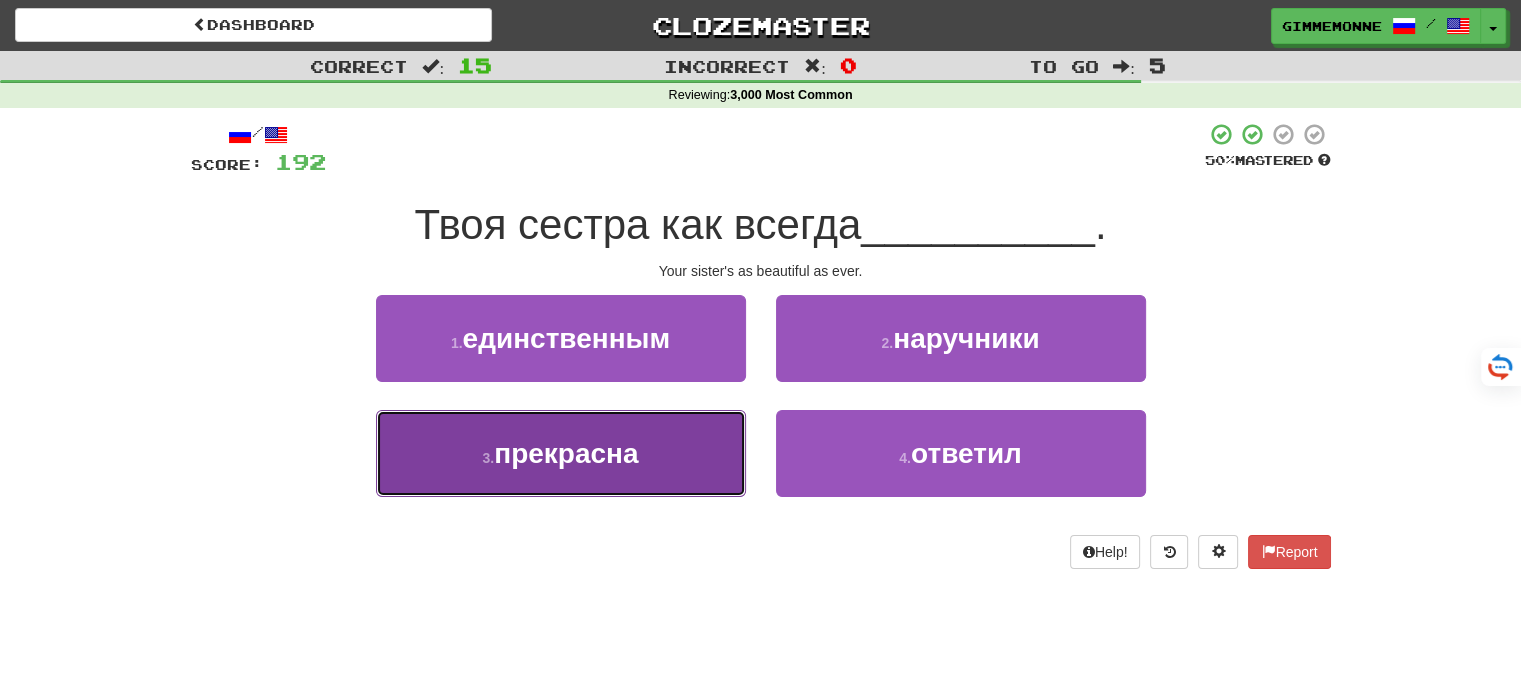 click on "3 .  прекрасна" at bounding box center [561, 453] 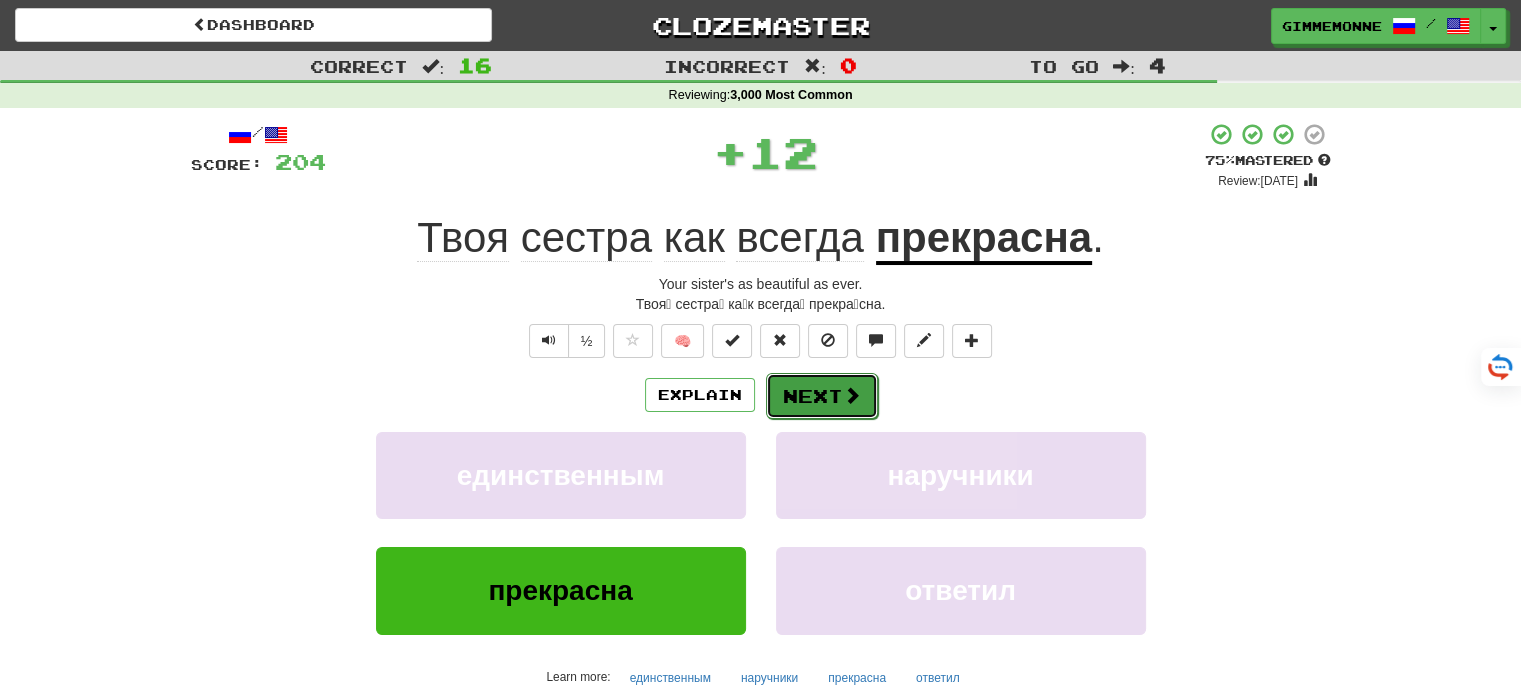 click on "Next" at bounding box center [822, 396] 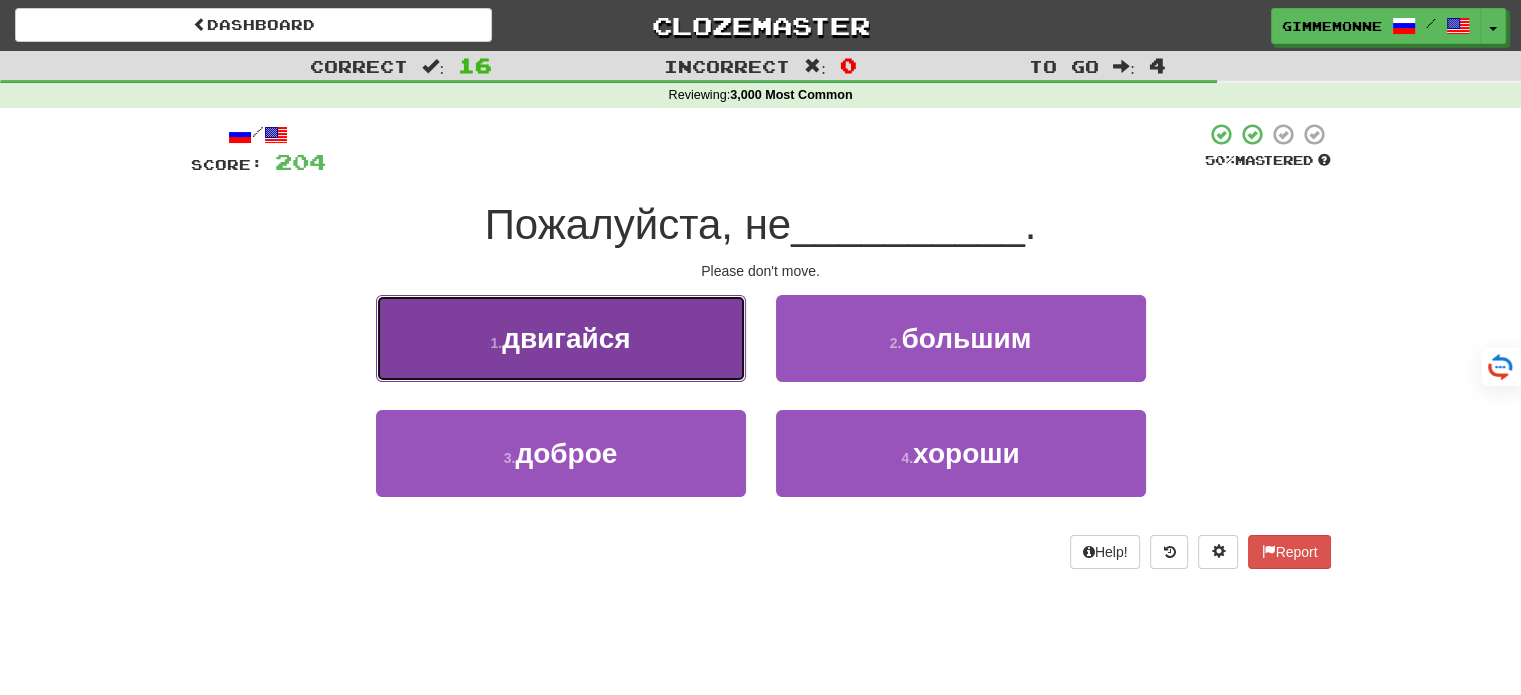 click on "1 .  двигайся" at bounding box center [561, 338] 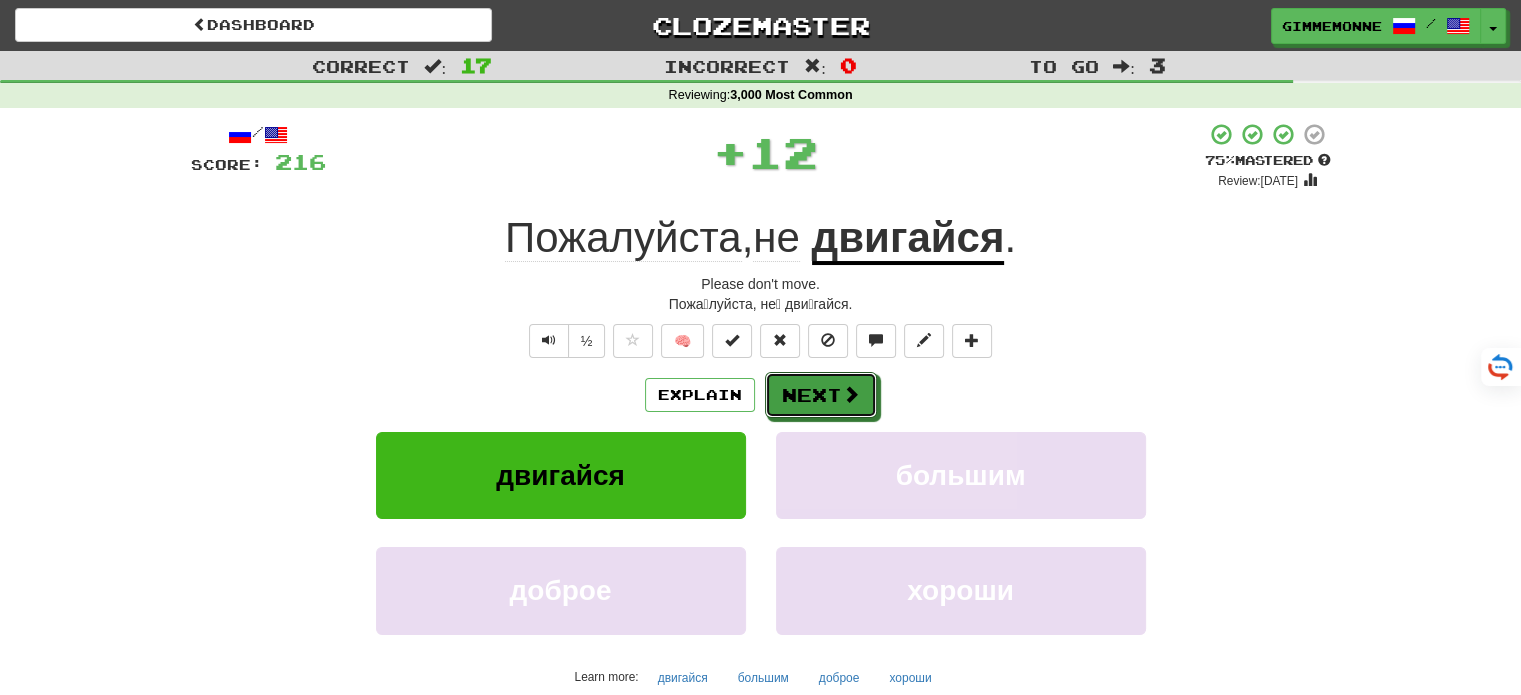 click on "Next" at bounding box center (821, 395) 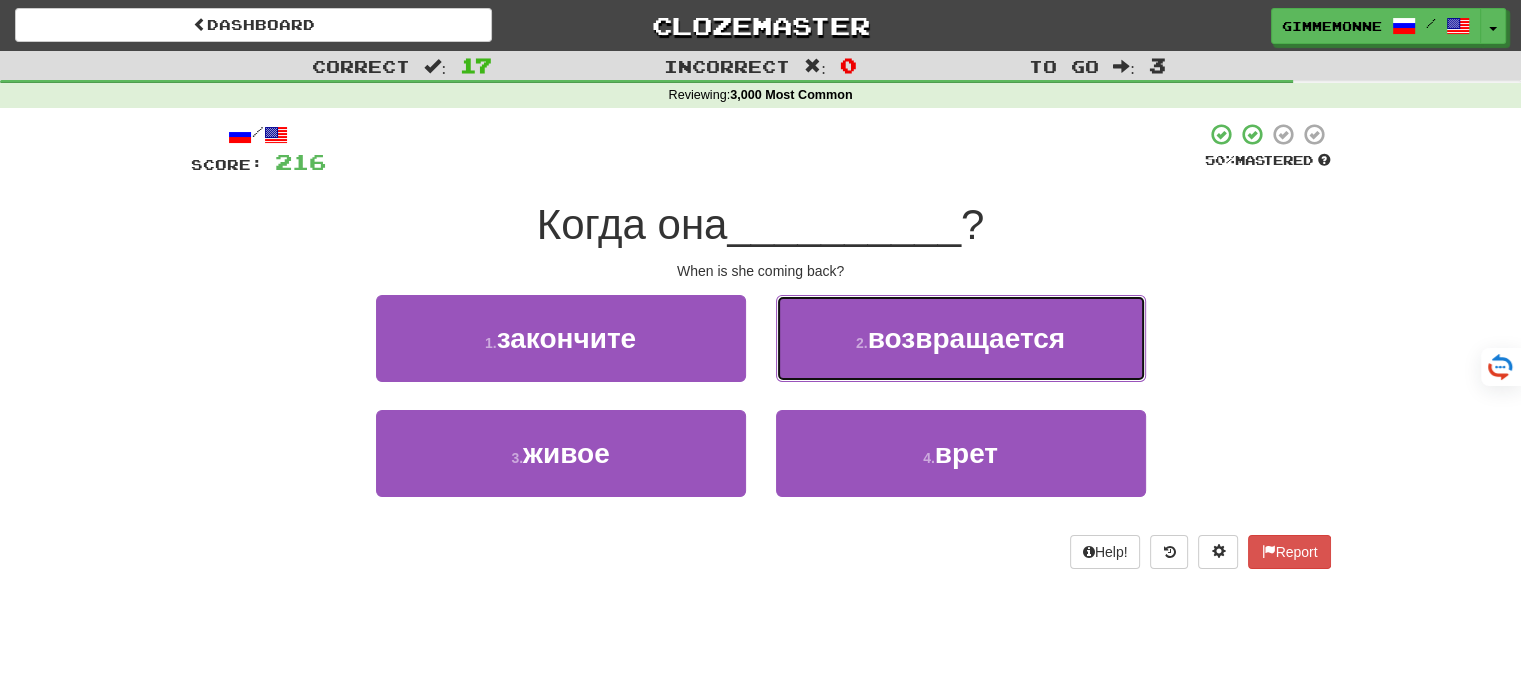 click on "2 .  возвращается" at bounding box center (961, 338) 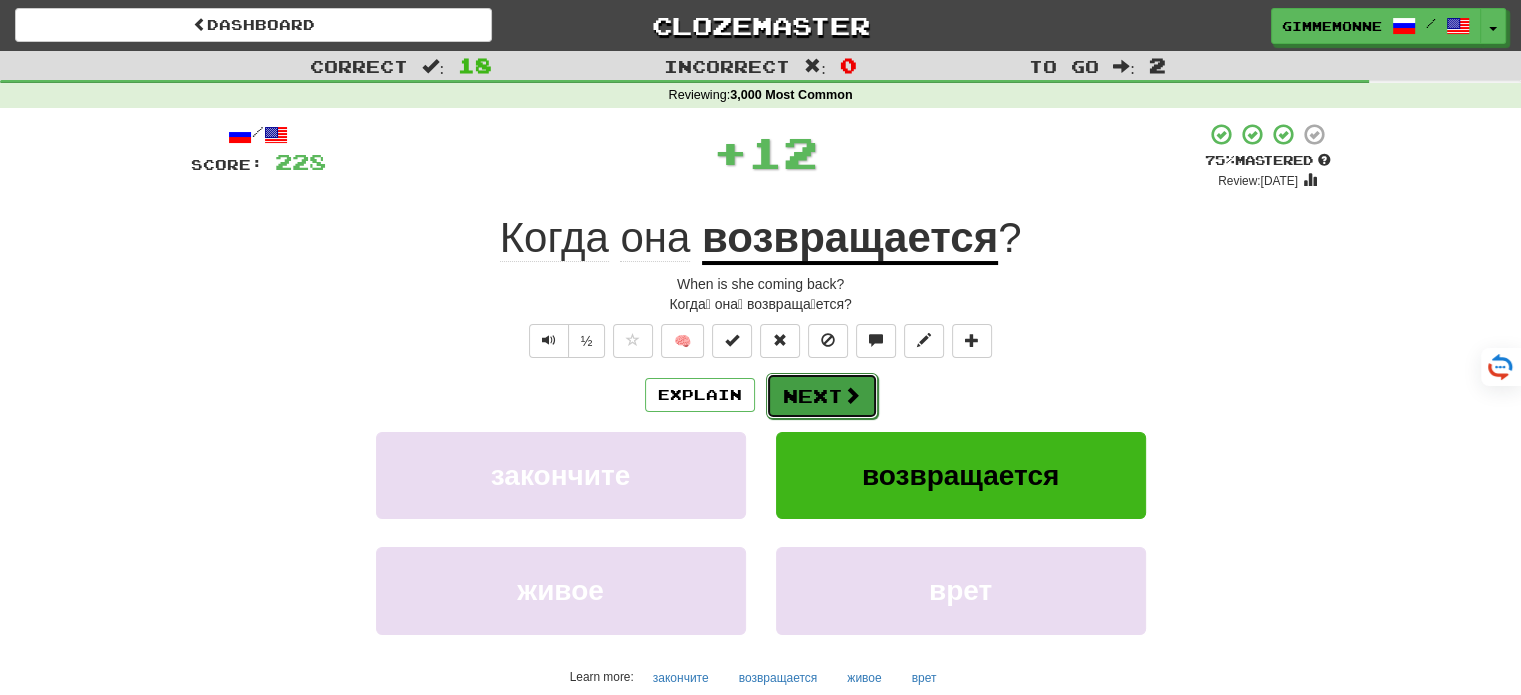 click on "Next" at bounding box center [822, 396] 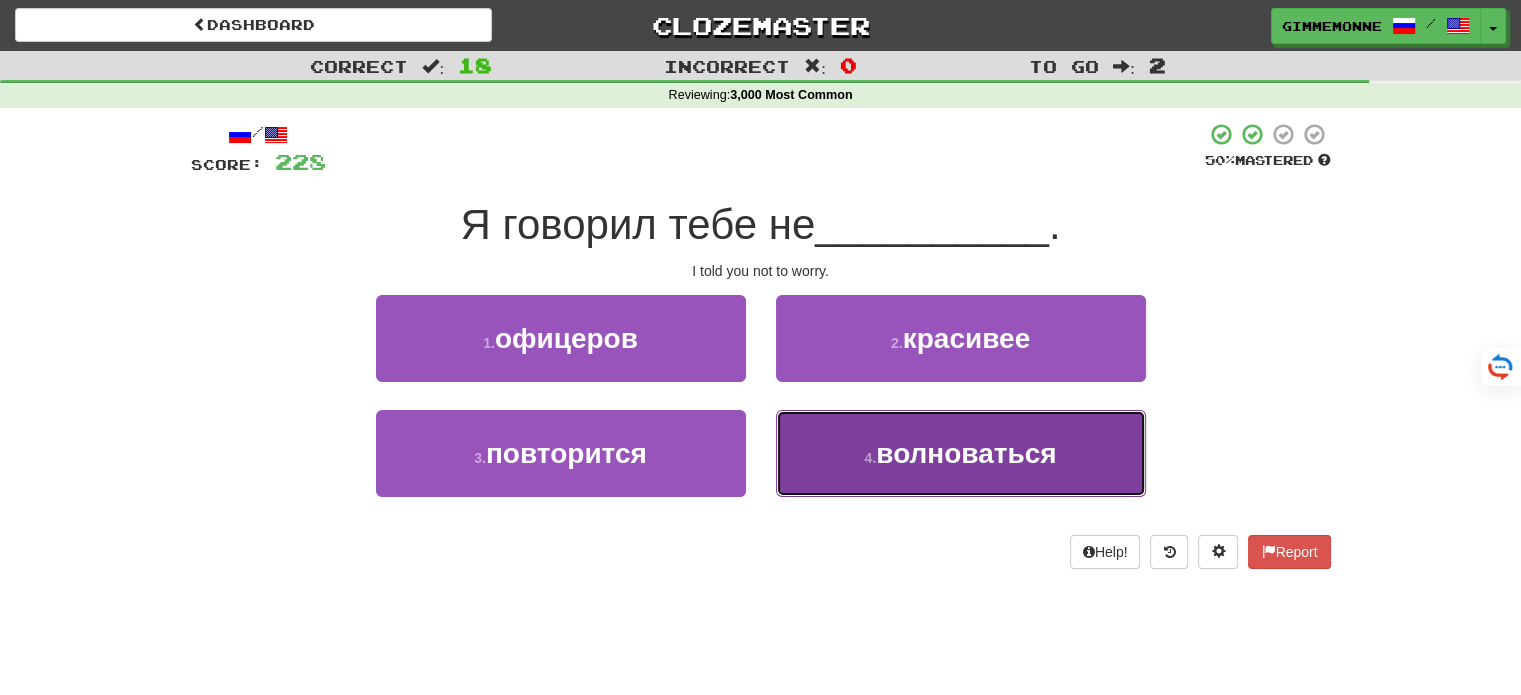 click on "волноваться" at bounding box center (966, 453) 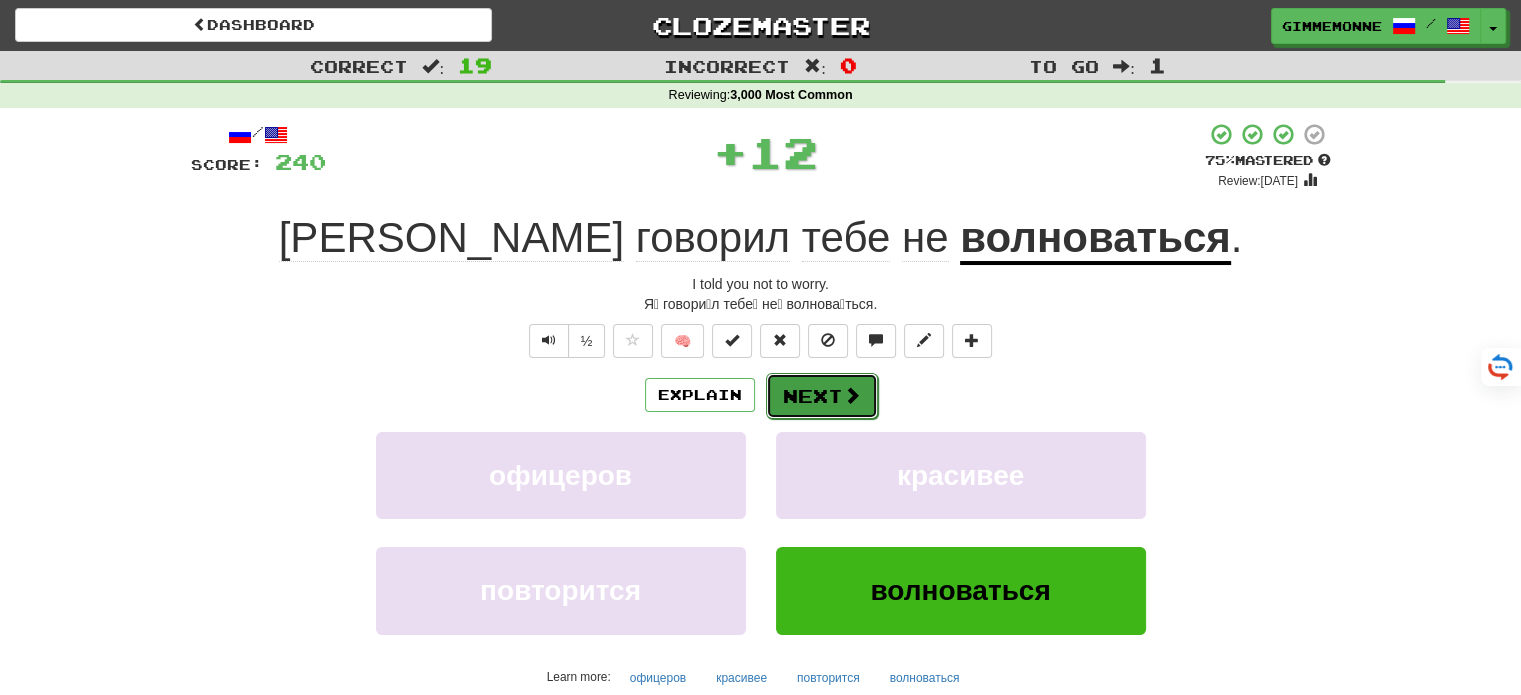 click on "Next" at bounding box center (822, 396) 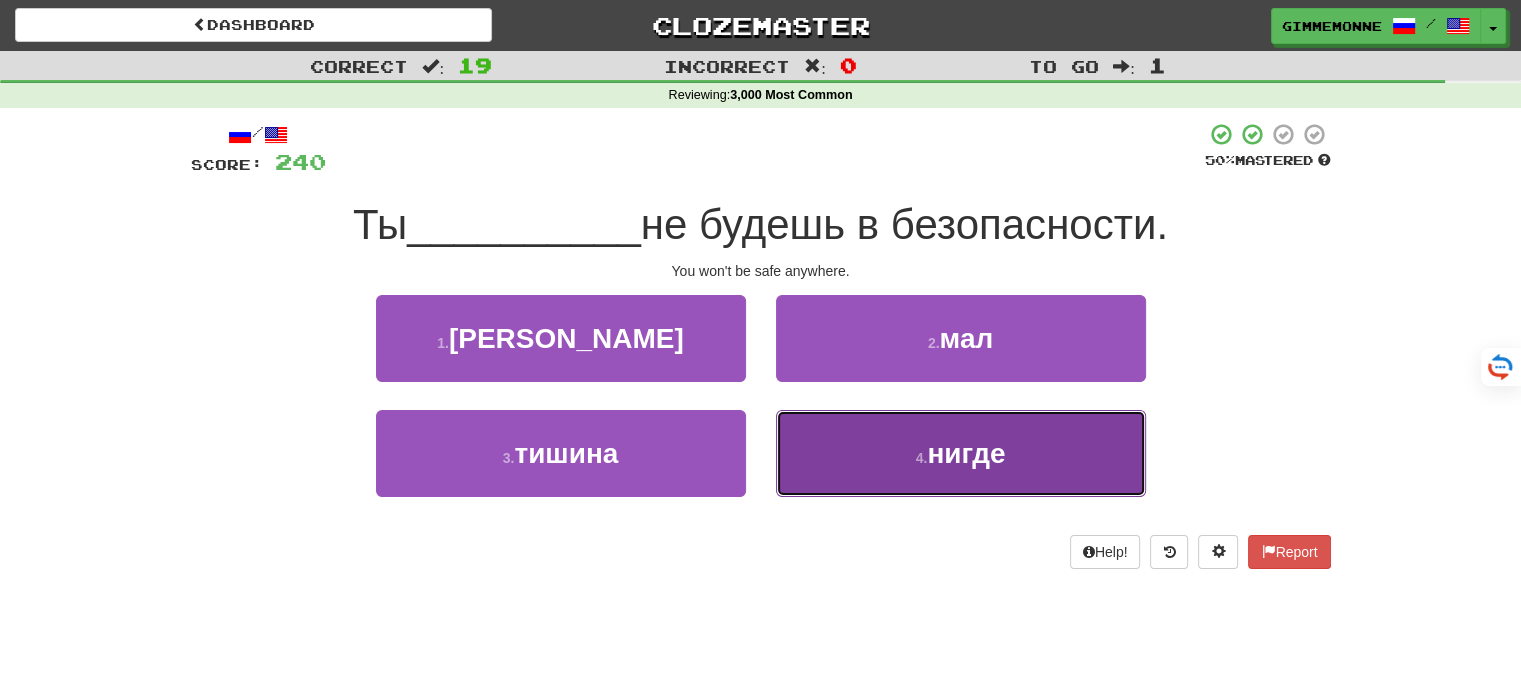 click on "4 .  нигде" at bounding box center [961, 453] 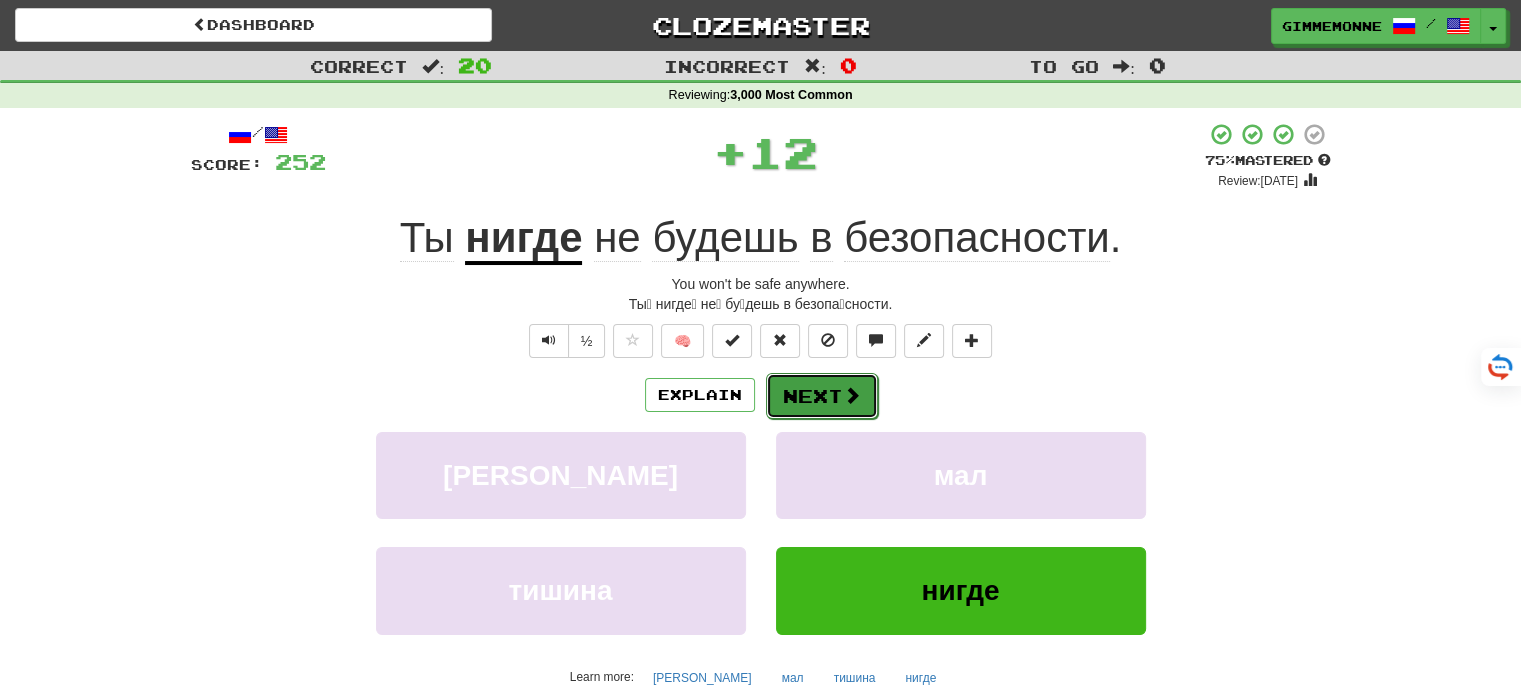 click on "Next" at bounding box center (822, 396) 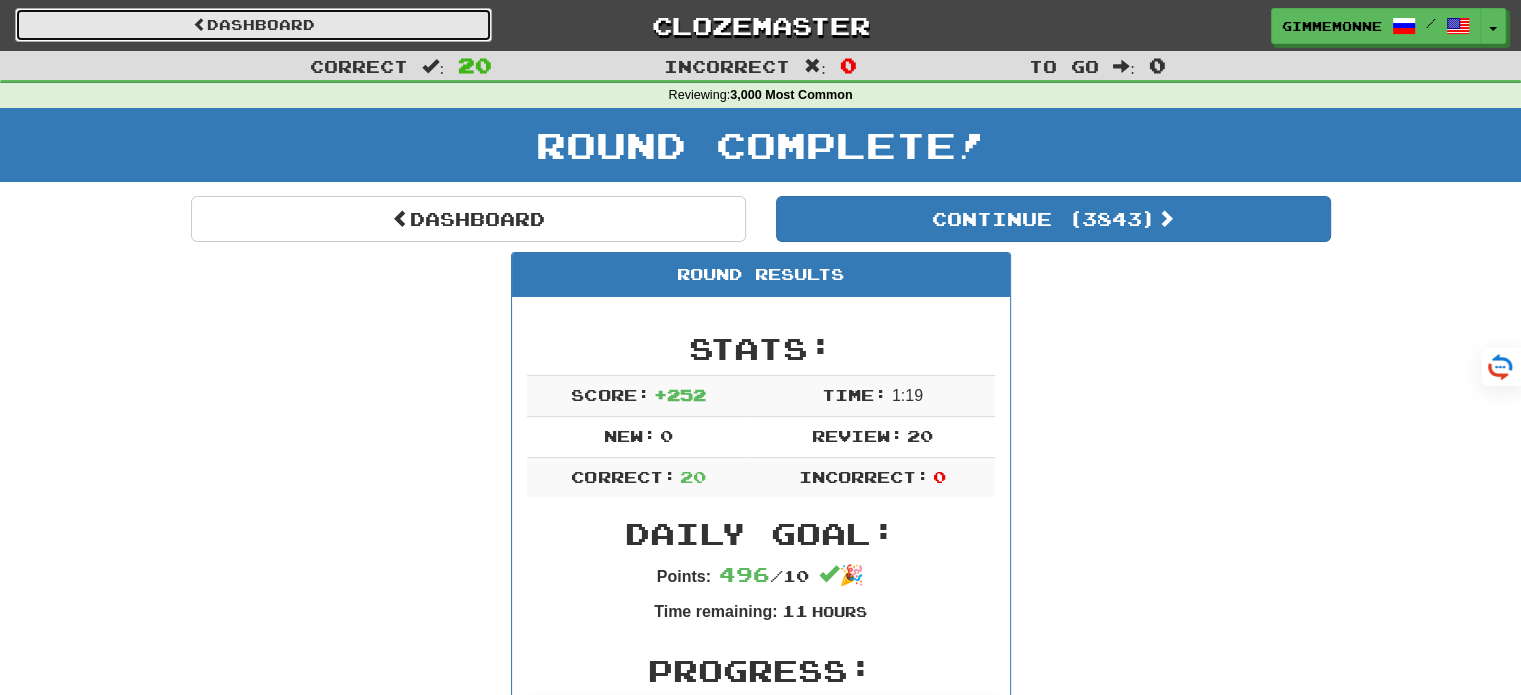 click on "Dashboard" at bounding box center (253, 25) 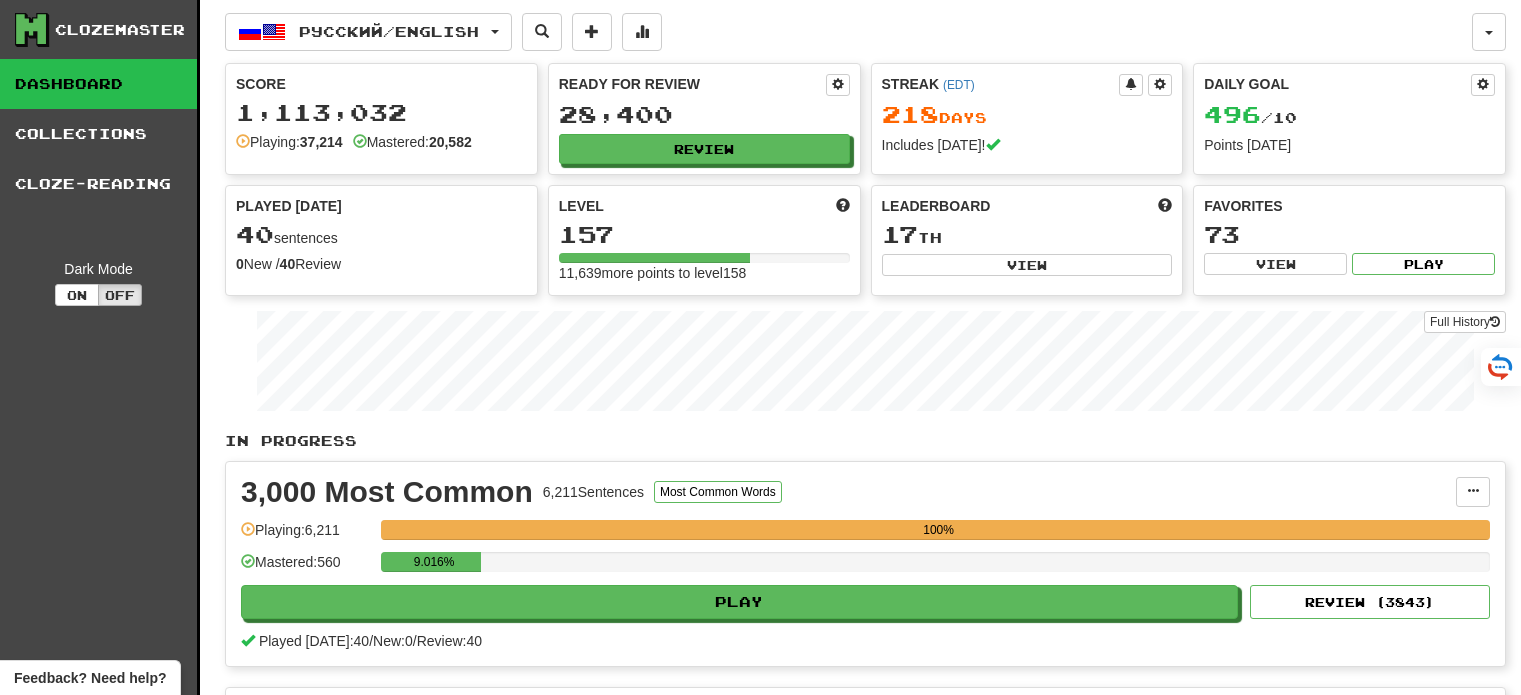 scroll, scrollTop: 0, scrollLeft: 0, axis: both 